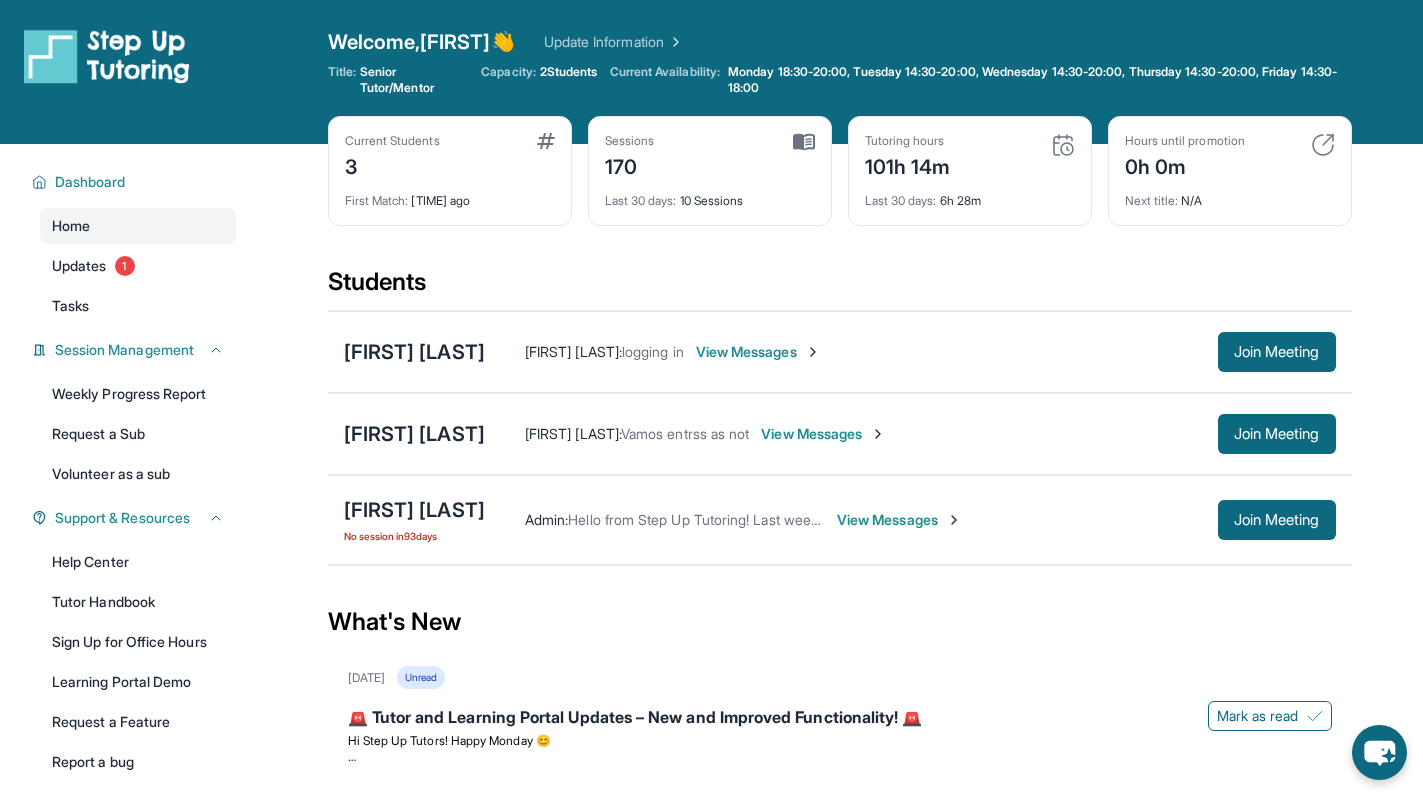 scroll, scrollTop: 0, scrollLeft: 0, axis: both 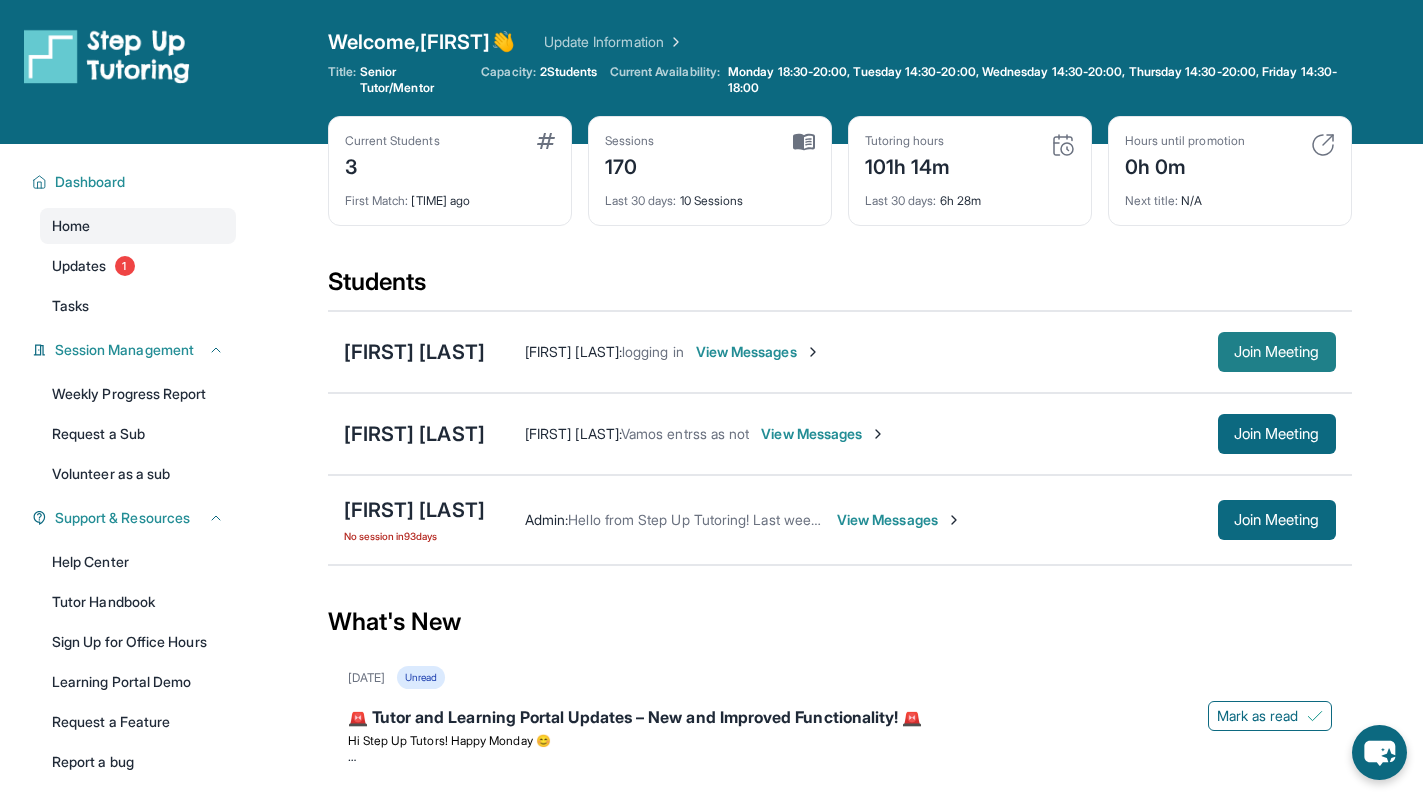 click on "Join Meeting" at bounding box center [1277, 352] 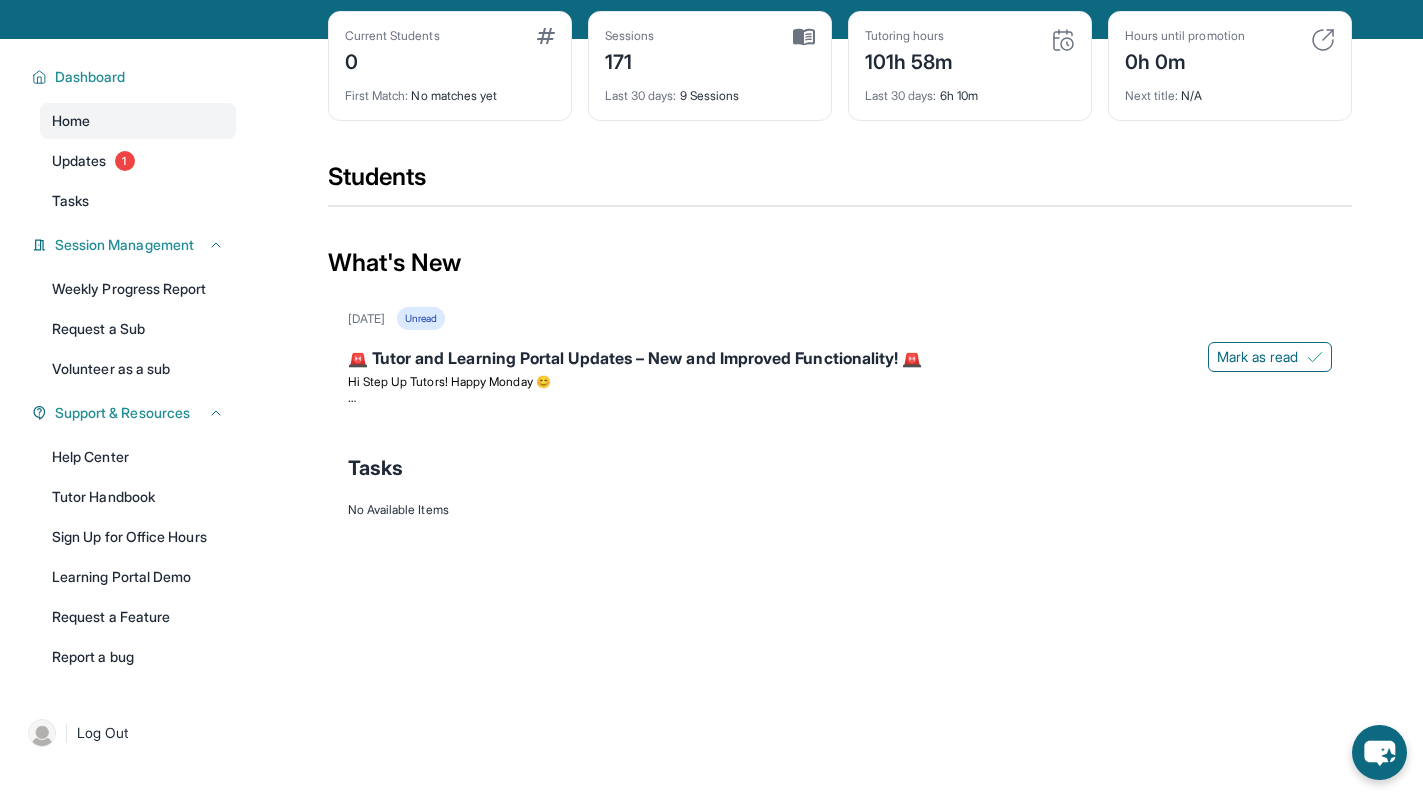 scroll, scrollTop: 0, scrollLeft: 0, axis: both 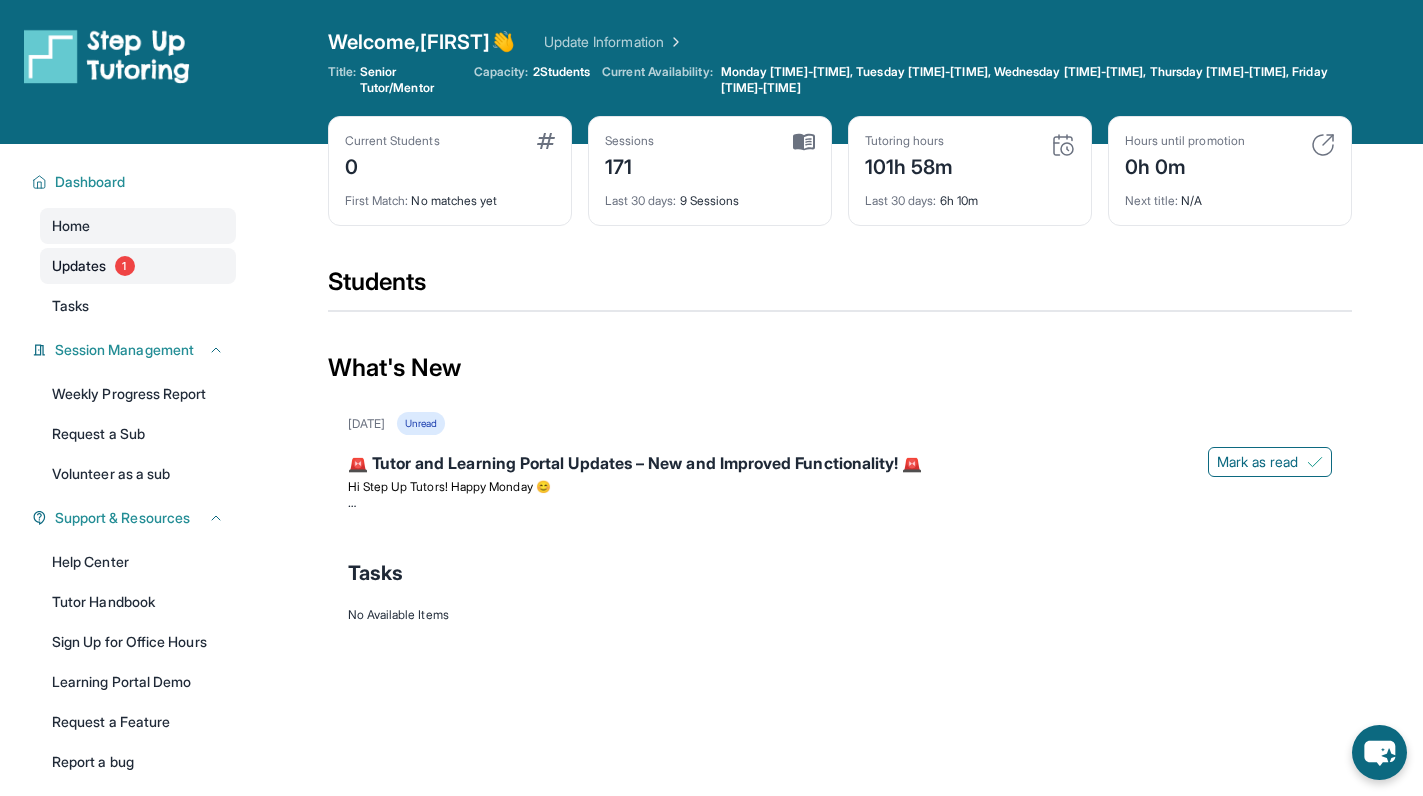 click on "Updates 1" at bounding box center (138, 266) 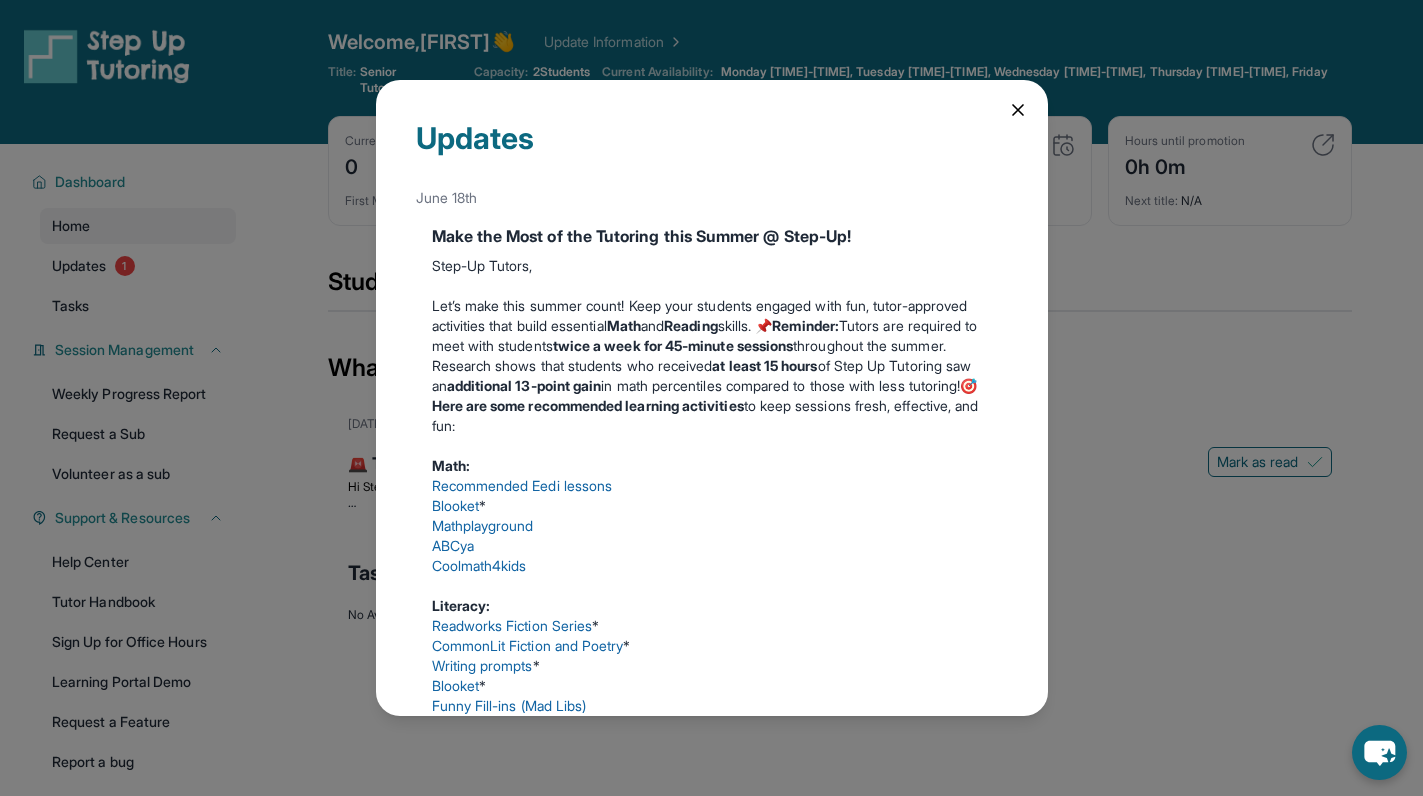 click on "Updates June 18th Make the Most of the Tutoring this Summer @ Step-Up! Step-Up Tutors, Let’s make this summer count! Keep your students engaged with fun, tutor-approved activities that build essential  Math  and  Reading  skills. 📌 Reminder:  Tutors are required to meet with students  twice a week for 45-minute sessions  throughout the summer.  Research shows that students who received  at least 15 hours  of Step Up Tutoring saw an  additional 13-point gain  in math percentiles compared to those with less tutoring!🎯  Here are some recommended learning activities  to keep sessions fresh, effective, and fun: Math: Recommended Eedi lessons Blooket * Mathplayground ABCya Coolmath4kids Literacy: Readworks Fiction Series * CommonLit Fiction and Poetry * Writing prompts * Blooket * Funny Fill-ins (Mad Libs) *Tutors will need to create a free account with their Step Up email In addition to one-on-one tutoring, students can  win prizes  by completing their  Adventure Map  and joining    :   :" at bounding box center [712, 398] 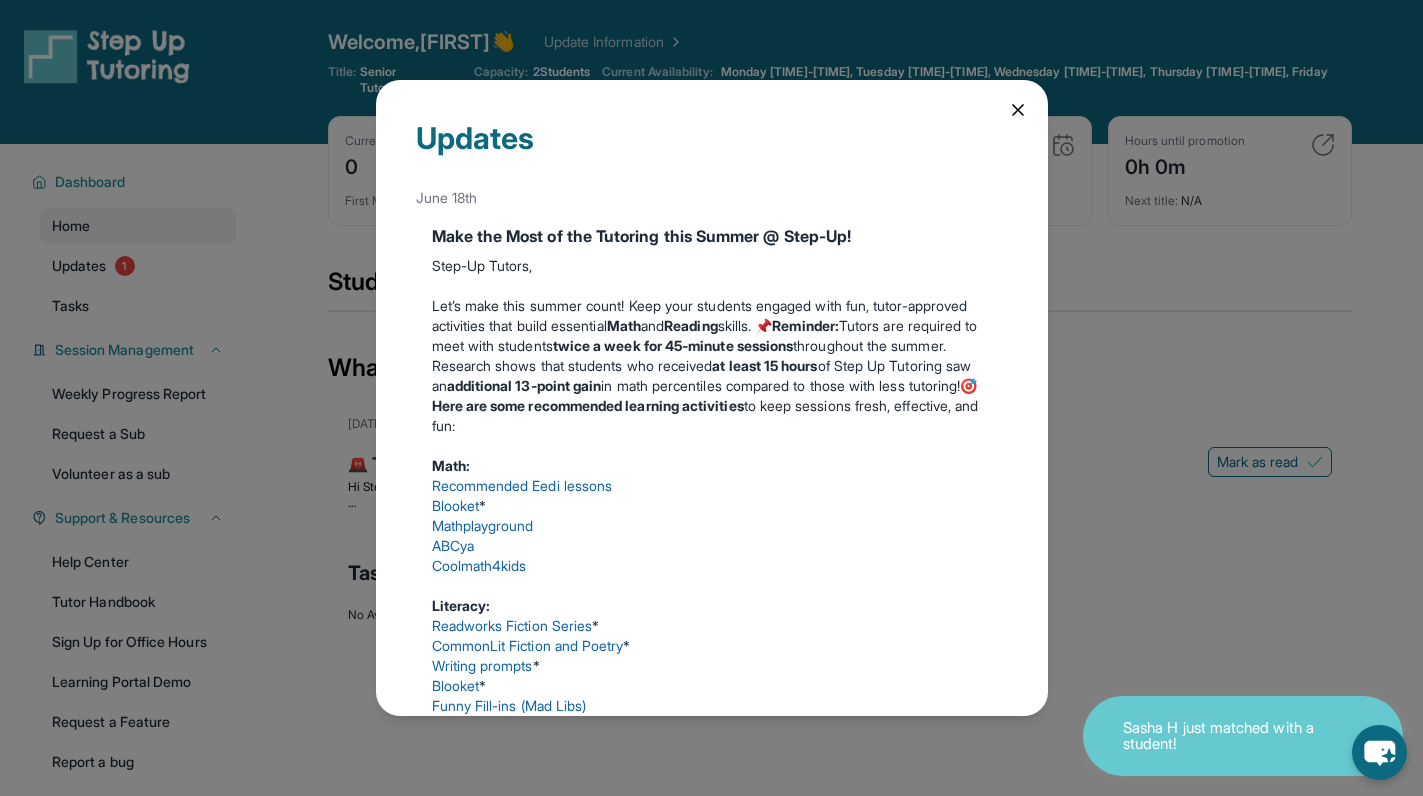 click 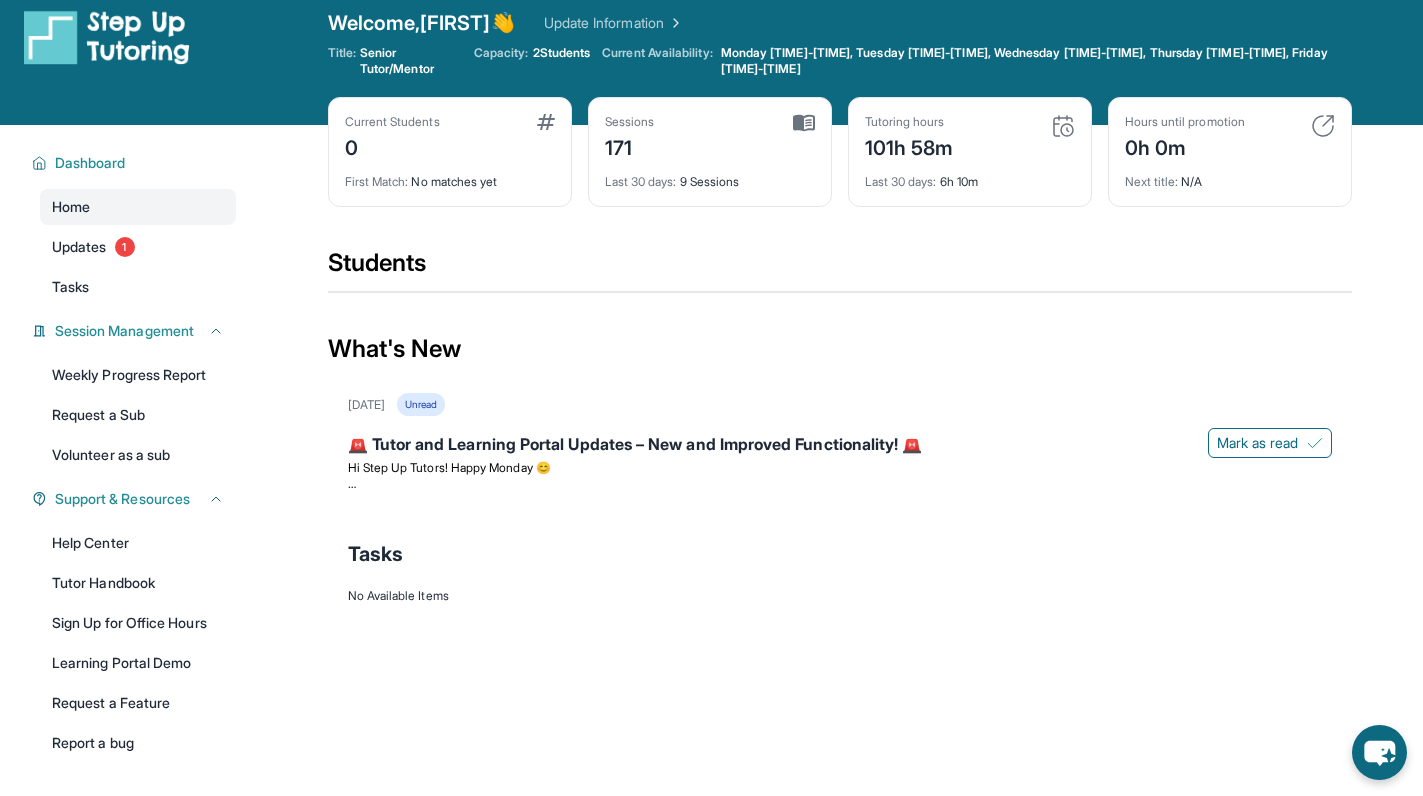 scroll, scrollTop: 0, scrollLeft: 0, axis: both 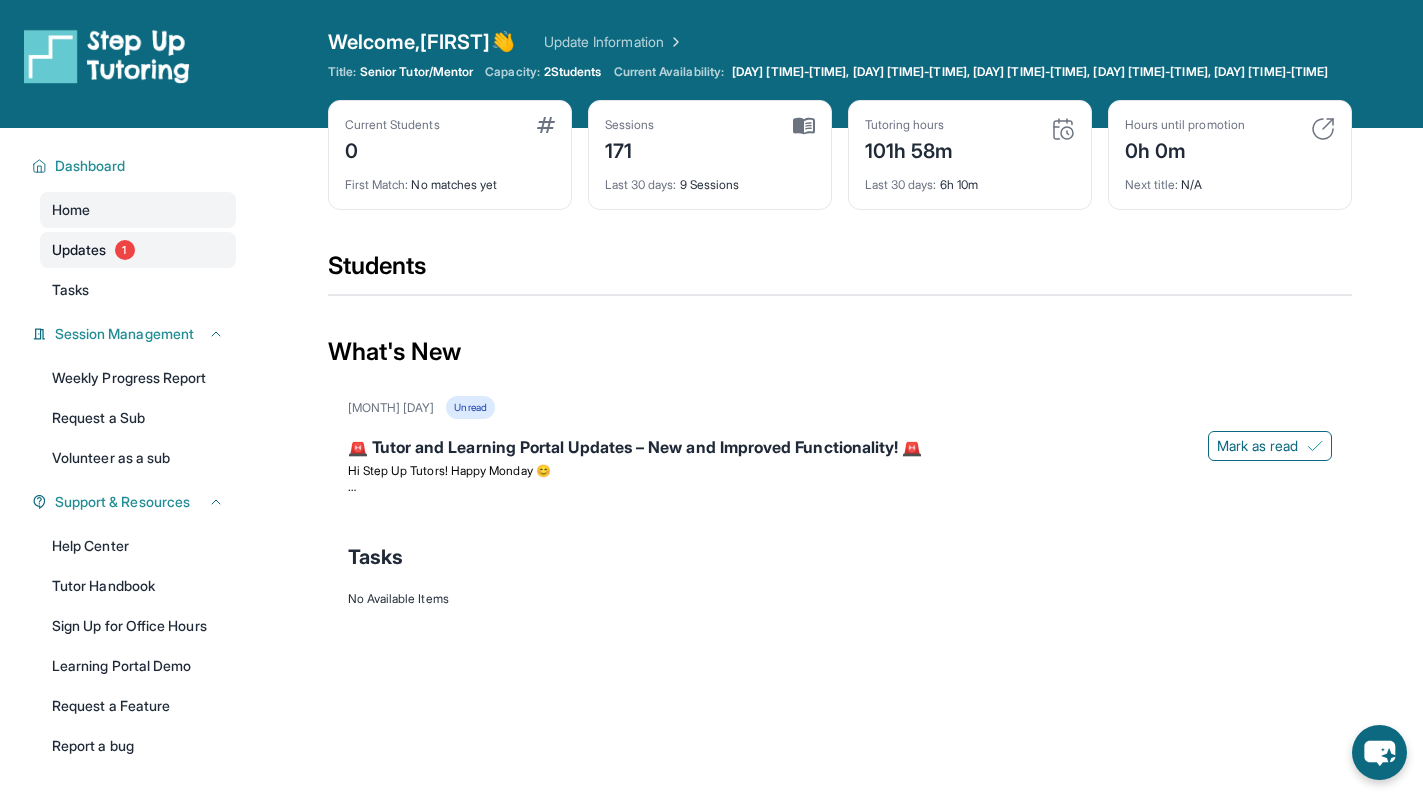 click on "Updates" at bounding box center [79, 250] 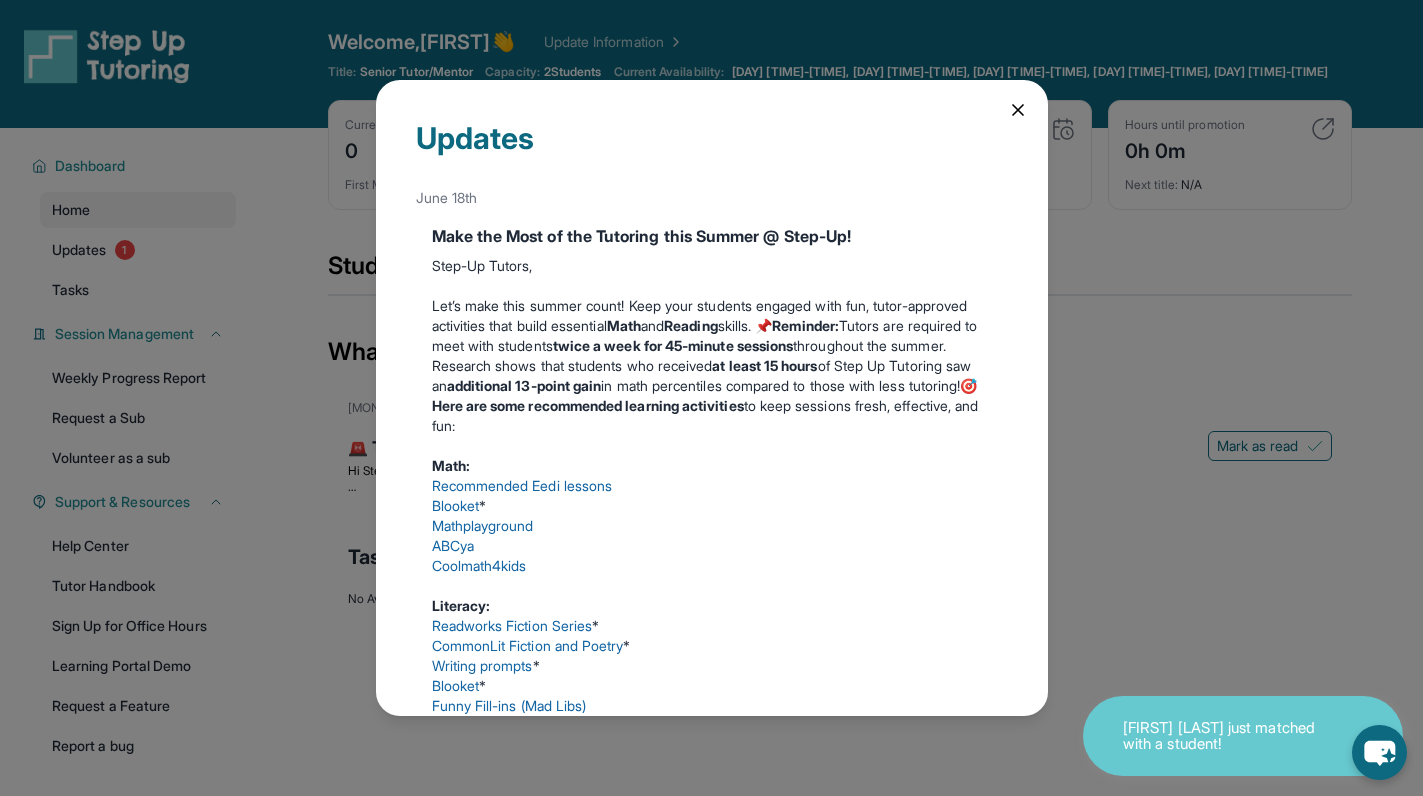 click 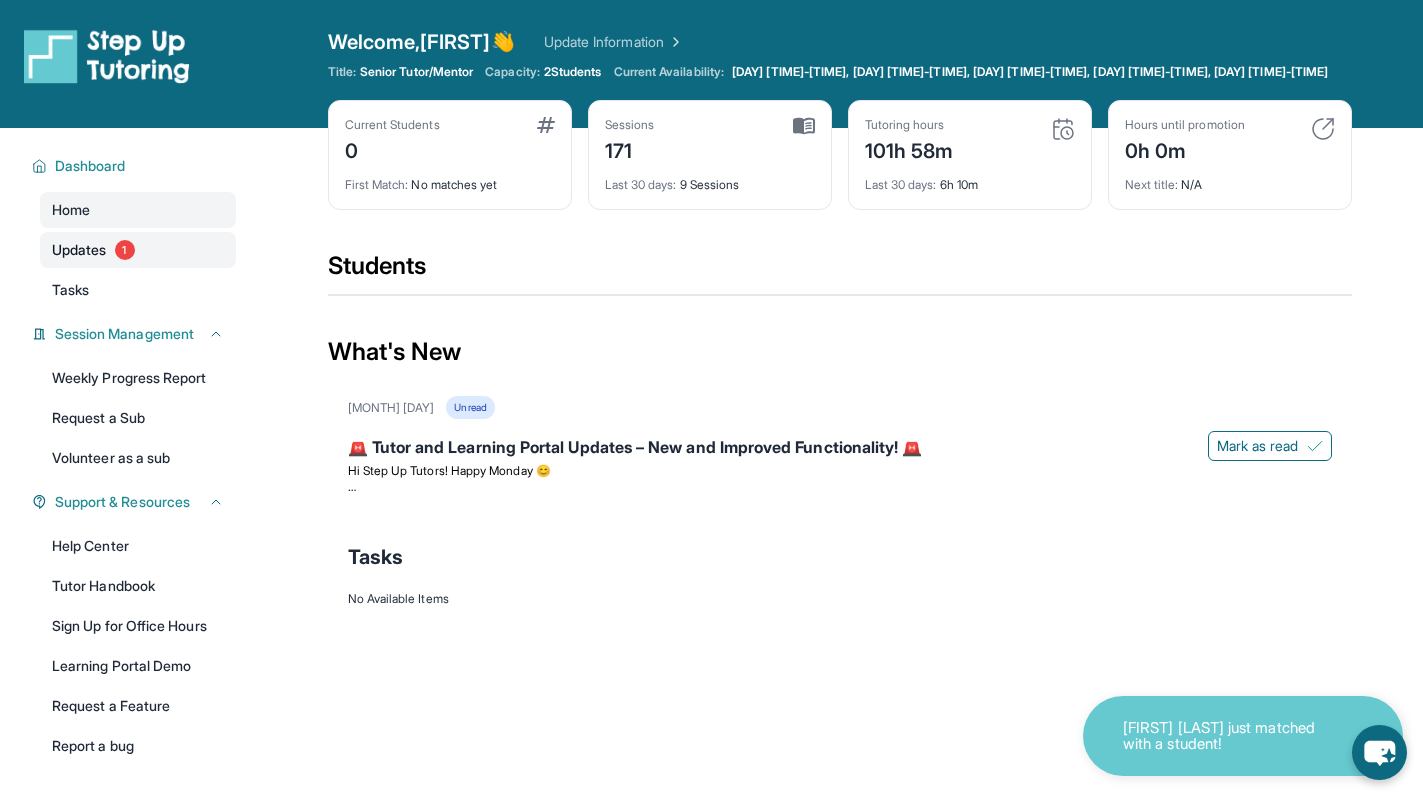 click on "Updates 1" at bounding box center (138, 250) 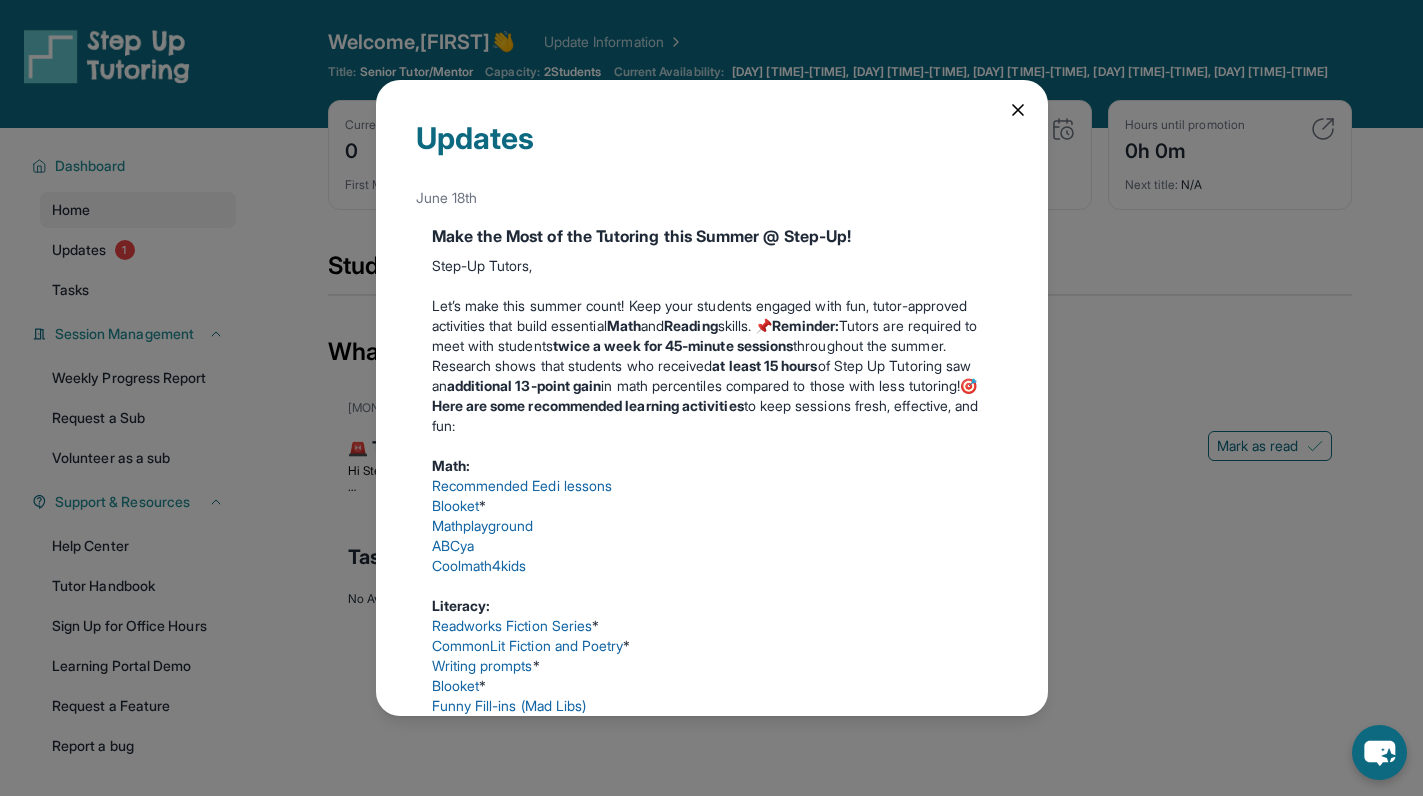 click on "Updates June 18th Make the Most of the Tutoring this Summer @ Step-Up! Step-Up Tutors, Let’s make this summer count! Keep your students engaged with fun, tutor-approved activities that build essential  Math  and  Reading  skills. 📌 Reminder:  Tutors are required to meet with students  twice a week for 45-minute sessions  throughout the summer.  Research shows that students who received  at least 15 hours  of Step Up Tutoring saw an  additional 13-point gain  in math percentiles compared to those with less tutoring!🎯  Here are some recommended learning activities  to keep sessions fresh, effective, and fun: Math: Recommended Eedi lessons Blooket * Mathplayground ABCya Coolmath4kids Literacy: Readworks Fiction Series * CommonLit Fiction and Poetry * Writing prompts * Blooket * Funny Fill-ins (Mad Libs) *Tutors will need to create a free account with their Step Up email In addition to one-on-one tutoring, students can  win prizes  by completing their  Adventure Map  and joining    :   :" at bounding box center [712, 398] 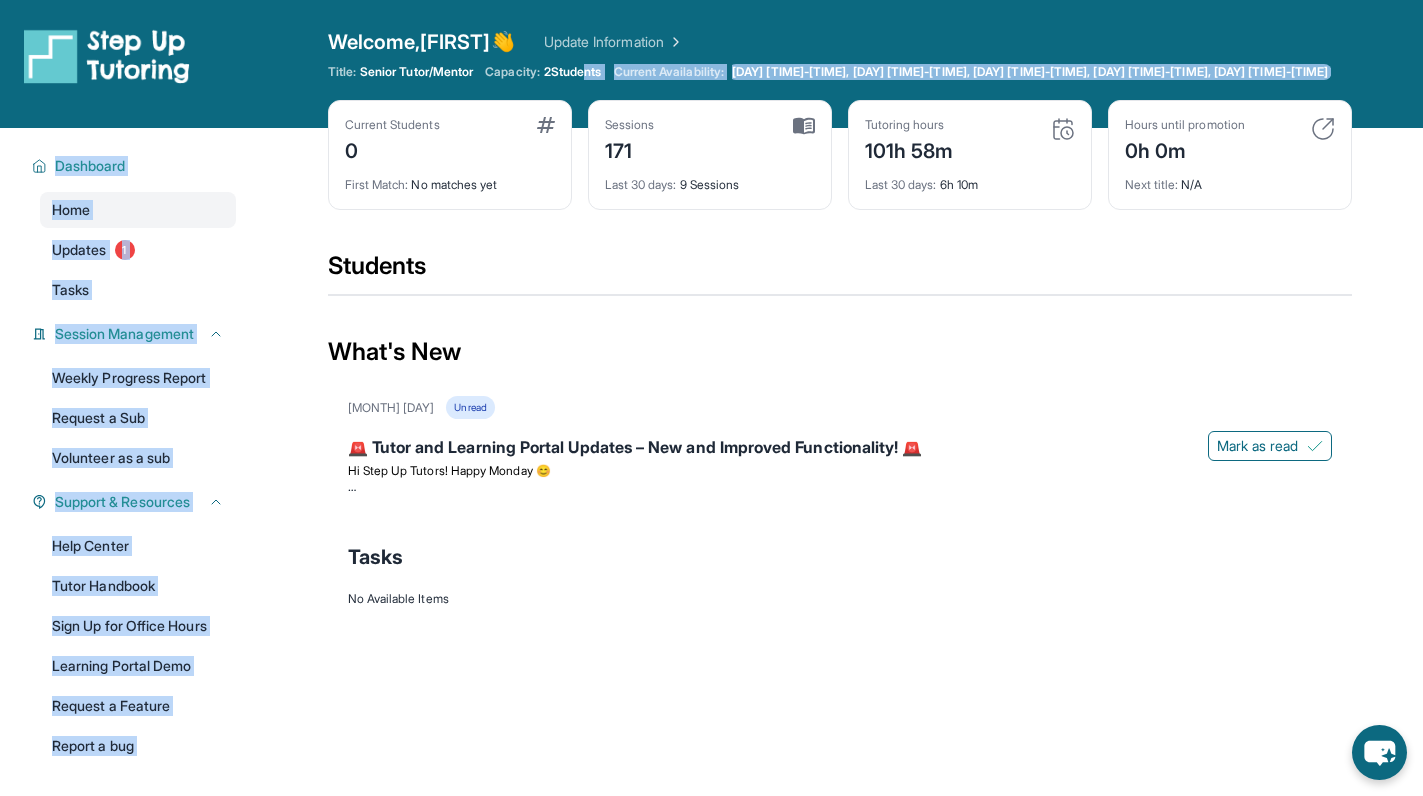 drag, startPoint x: 578, startPoint y: 76, endPoint x: 540, endPoint y: 162, distance: 94.02127 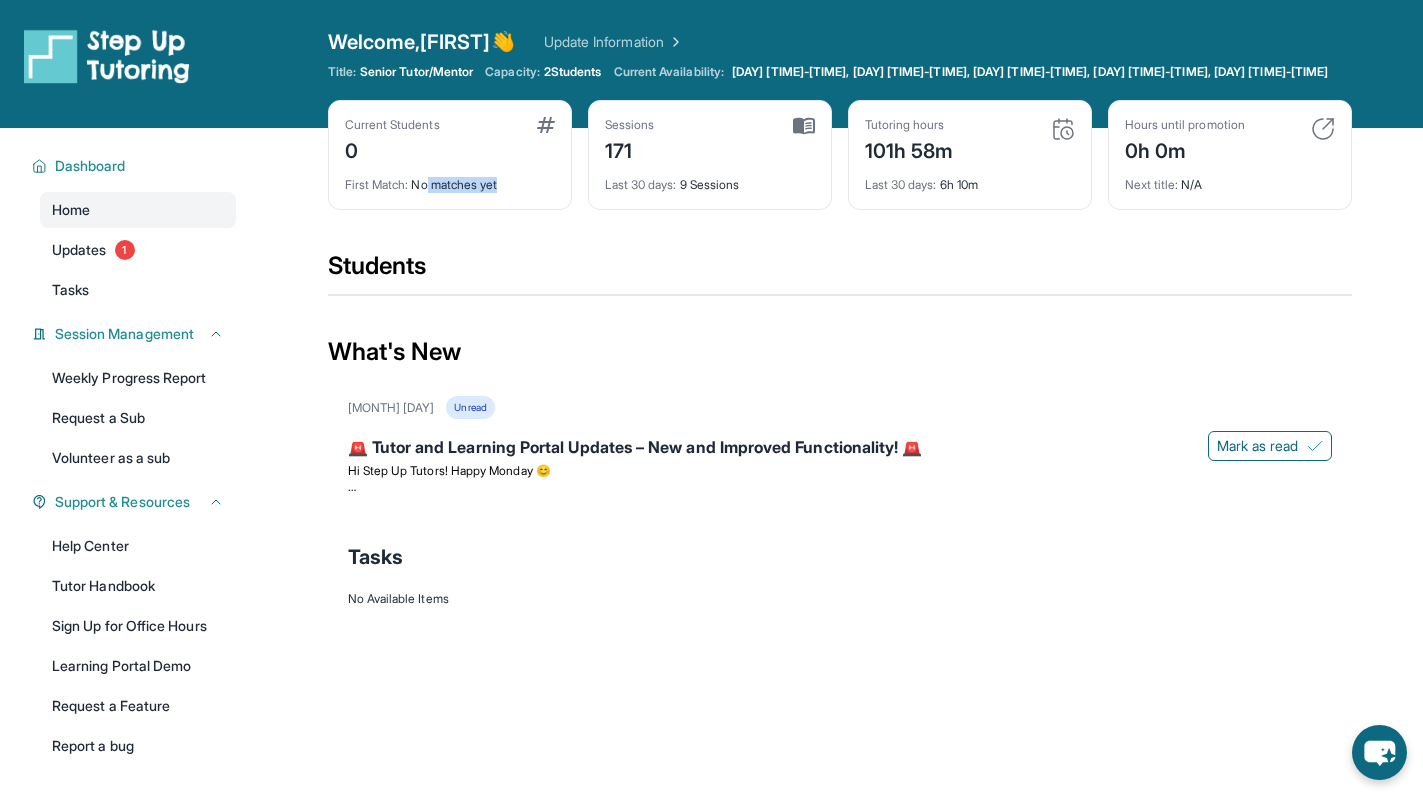 drag, startPoint x: 508, startPoint y: 204, endPoint x: 429, endPoint y: 195, distance: 79.51101 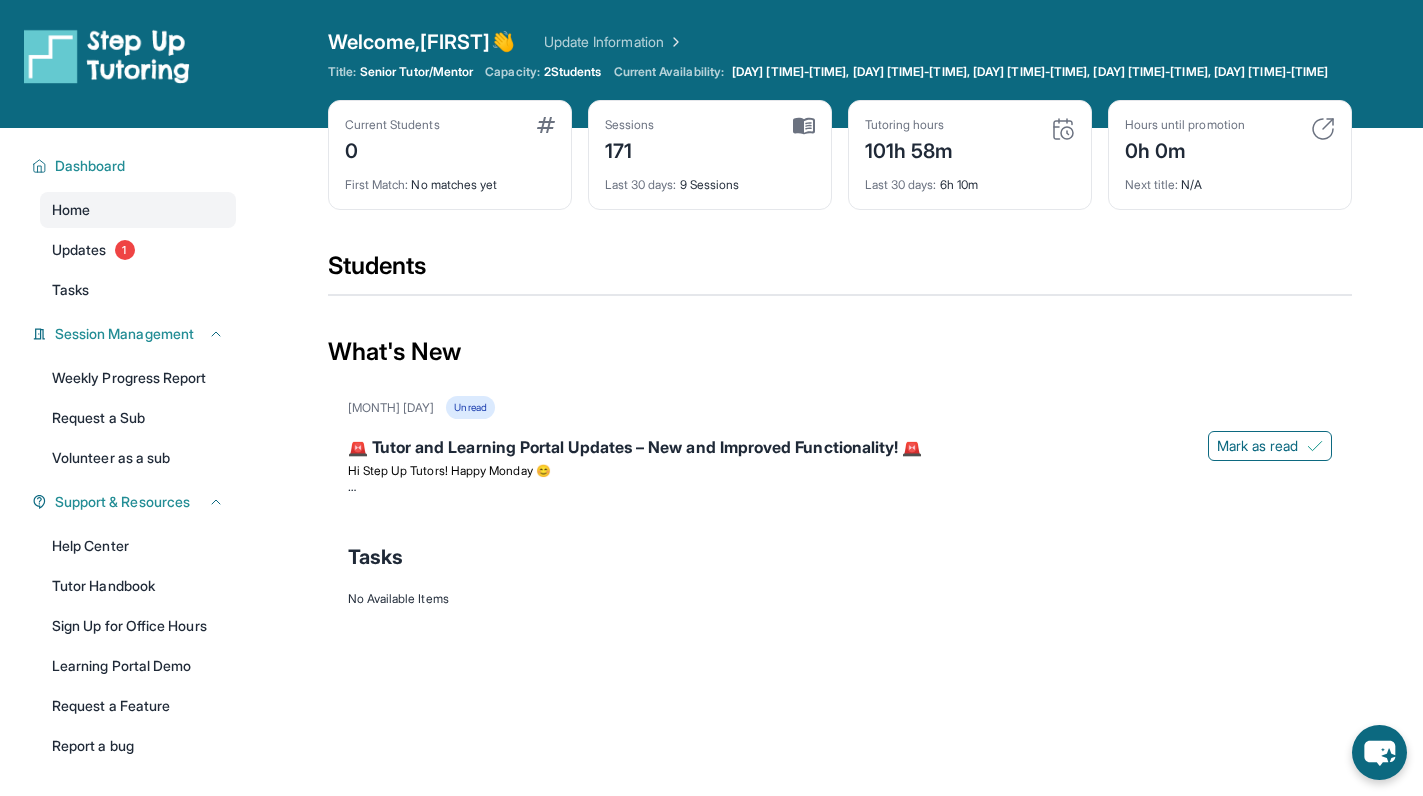 click on "First Match :   No matches yet" at bounding box center (450, 179) 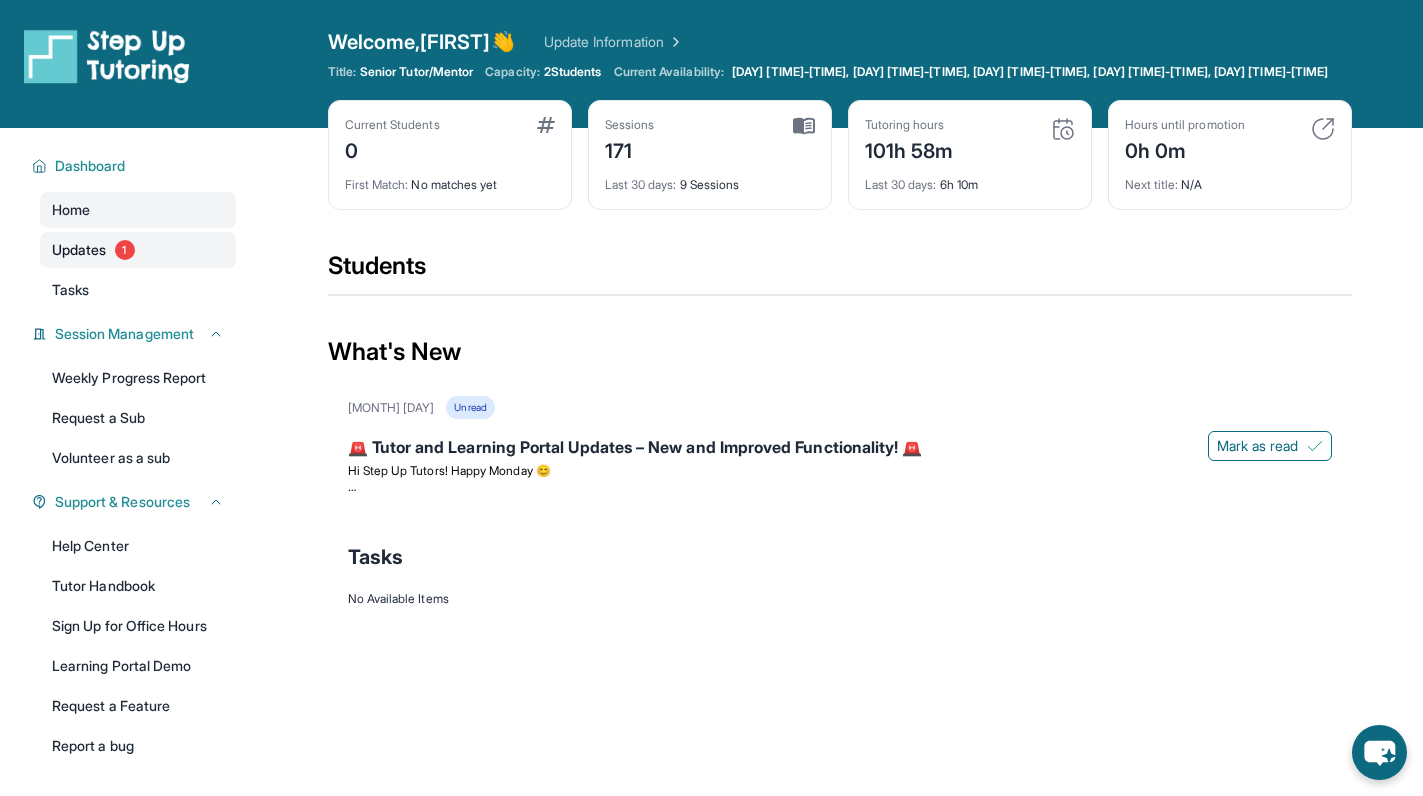 click on "Updates 1" at bounding box center (138, 250) 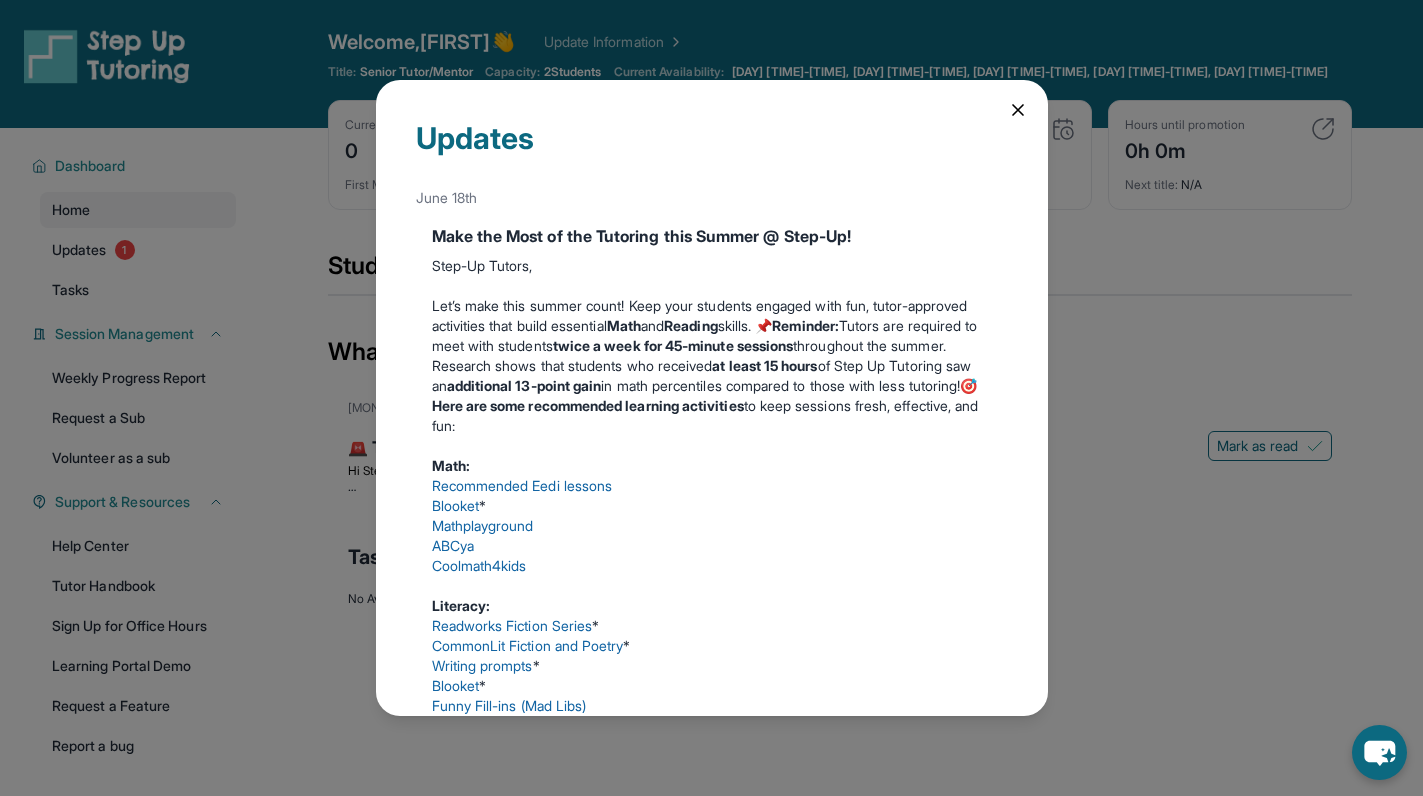 click on "Updates June 18th Make the Most of the Tutoring this Summer @ Step-Up! Step-Up Tutors, Let’s make this summer count! Keep your students engaged with fun, tutor-approved activities that build essential  Math  and  Reading  skills. 📌 Reminder:  Tutors are required to meet with students  twice a week for 45-minute sessions  throughout the summer.  Research shows that students who received  at least 15 hours  of Step Up Tutoring saw an  additional 13-point gain  in math percentiles compared to those with less tutoring!🎯  Here are some recommended learning activities  to keep sessions fresh, effective, and fun: Math: Recommended Eedi lessons Blooket * Mathplayground ABCya Coolmath4kids Literacy: Readworks Fiction Series * CommonLit Fiction and Poetry * Writing prompts * Blooket * Funny Fill-ins (Mad Libs) *Tutors will need to create a free account with their Step Up email In addition to one-on-one tutoring, students can  win prizes  by completing their  Adventure Map  and joining    :   :" at bounding box center [712, 398] 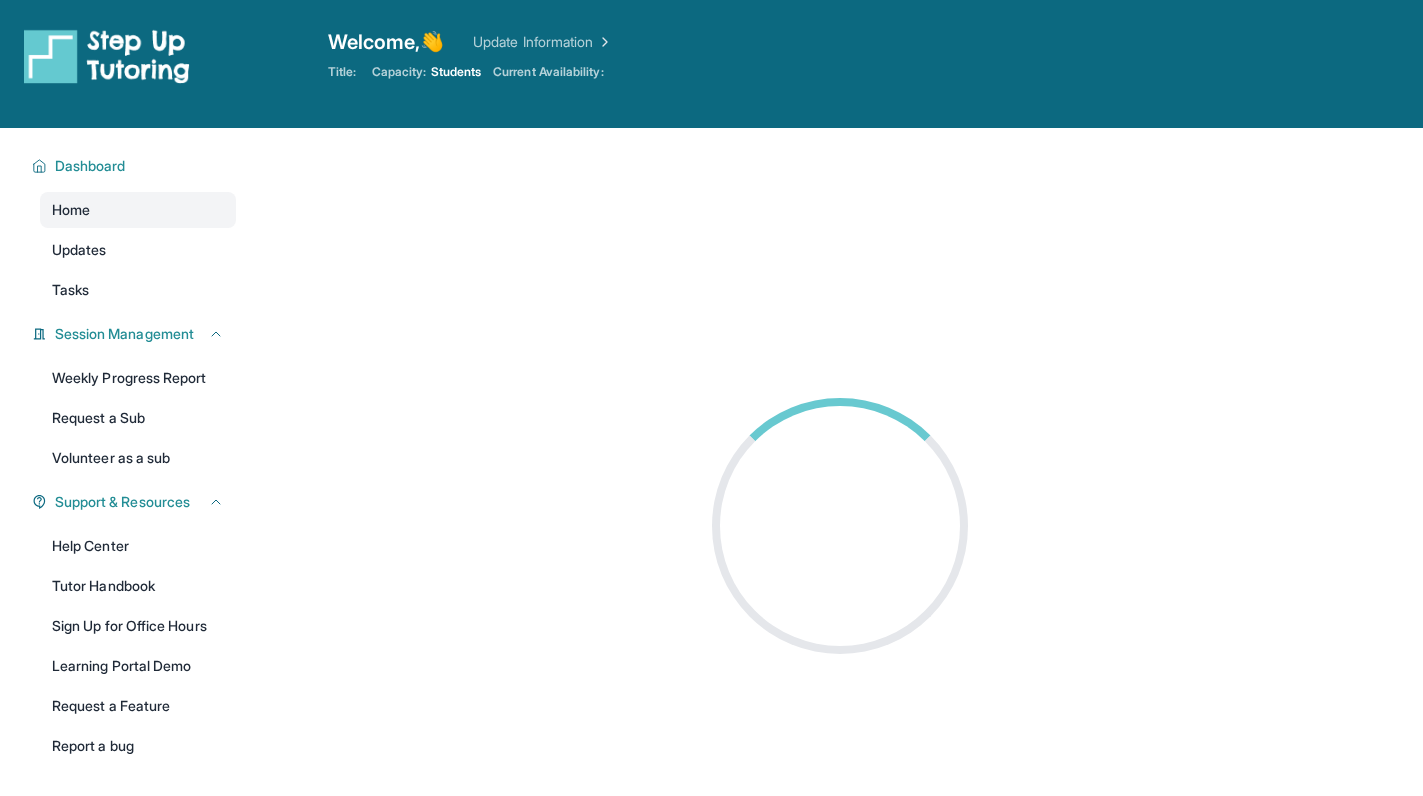 scroll, scrollTop: 0, scrollLeft: 0, axis: both 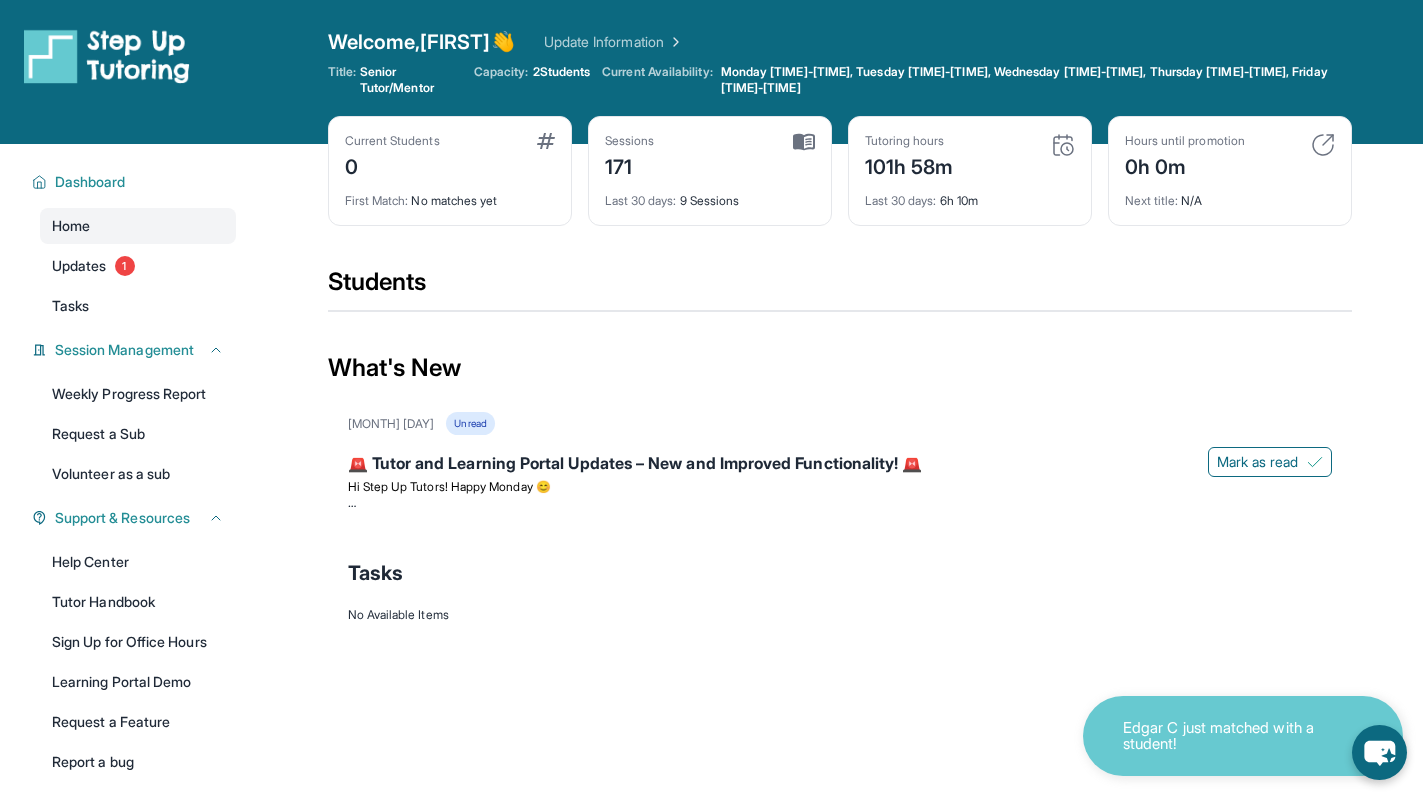 click on "Home Updates 1 Tasks" at bounding box center (138, 266) 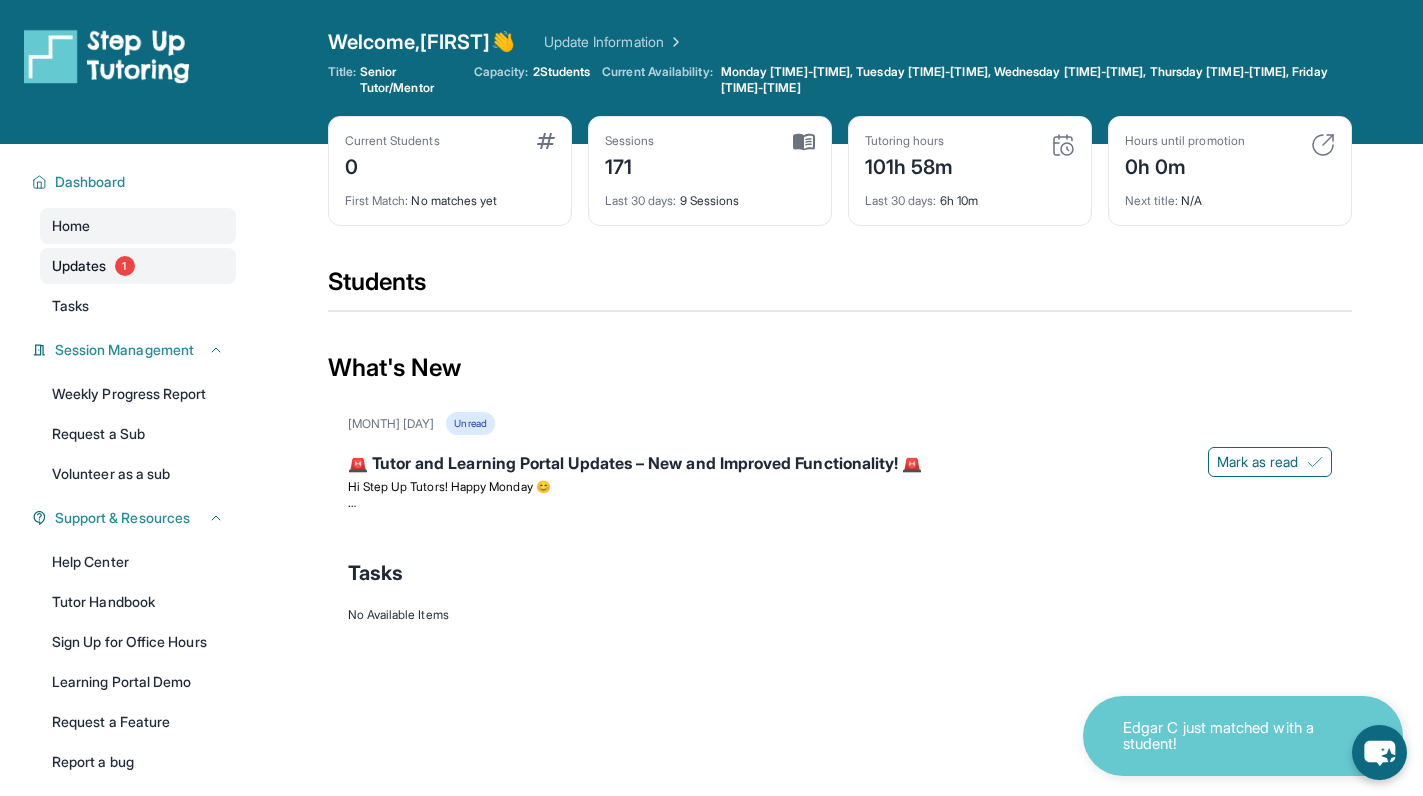 click on "Updates" at bounding box center [79, 266] 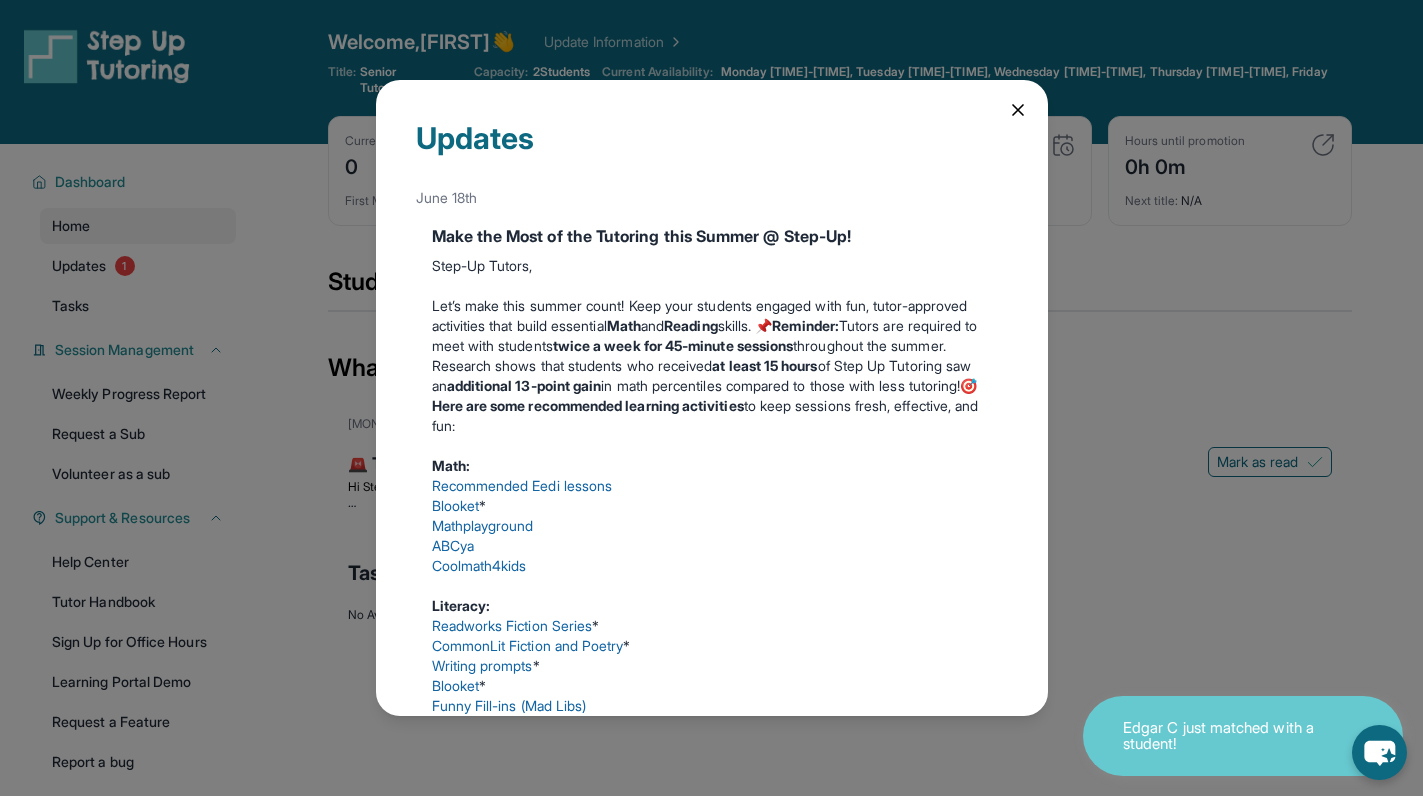 click on "Updates [MONTH] [DAY] Make the Most of the Tutoring this Summer @ Step-Up! Step-Up Tutors, Let’s make this summer count! Keep your students engaged with fun, tutor-approved activities that build essential Math and Reading skills. 📌 Reminder: Tutors are required to meet with students twice a week for 45-minute sessions throughout the summer. Research shows that students who received at least 15 hours of Step Up Tutoring saw an additional 13-point gain in math percentiles compared to those with less tutoring!🎯 Here are some recommended learning activities to keep sessions fresh, effective, and fun: Math: Recommended Eedi lessons Blooket * Mathplayground ABCya Coolmath4kids Literacy: Readworks Fiction Series * CommonLit Fiction and Poetry * Writing prompts * Blooket * Funny Fill-ins (Mad Libs) *Tutors will need to create a free account with their Step Up email In addition to one-on-one tutoring, students can win prizes by completing their Adventure Map and joining :" at bounding box center (712, 398) 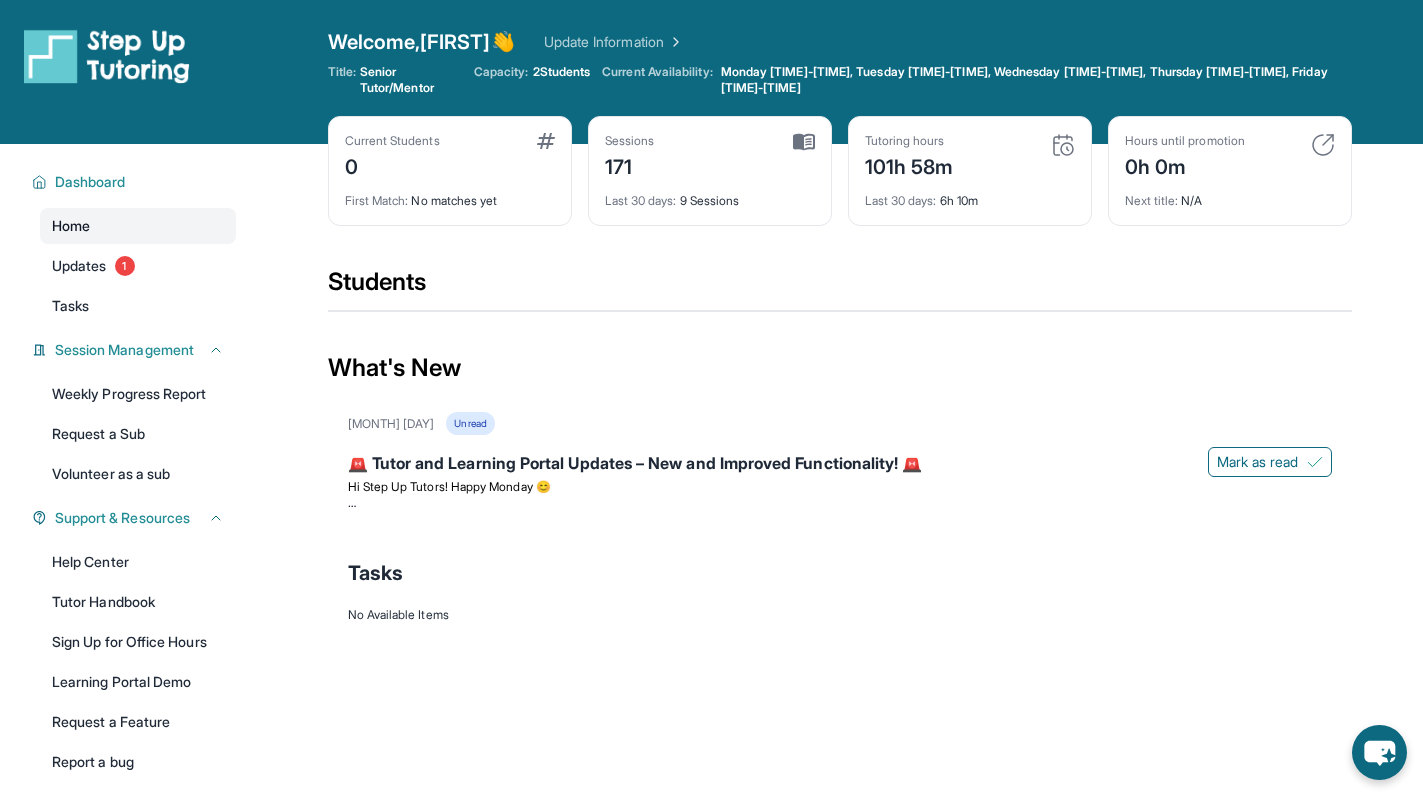 click on "Home" at bounding box center [138, 226] 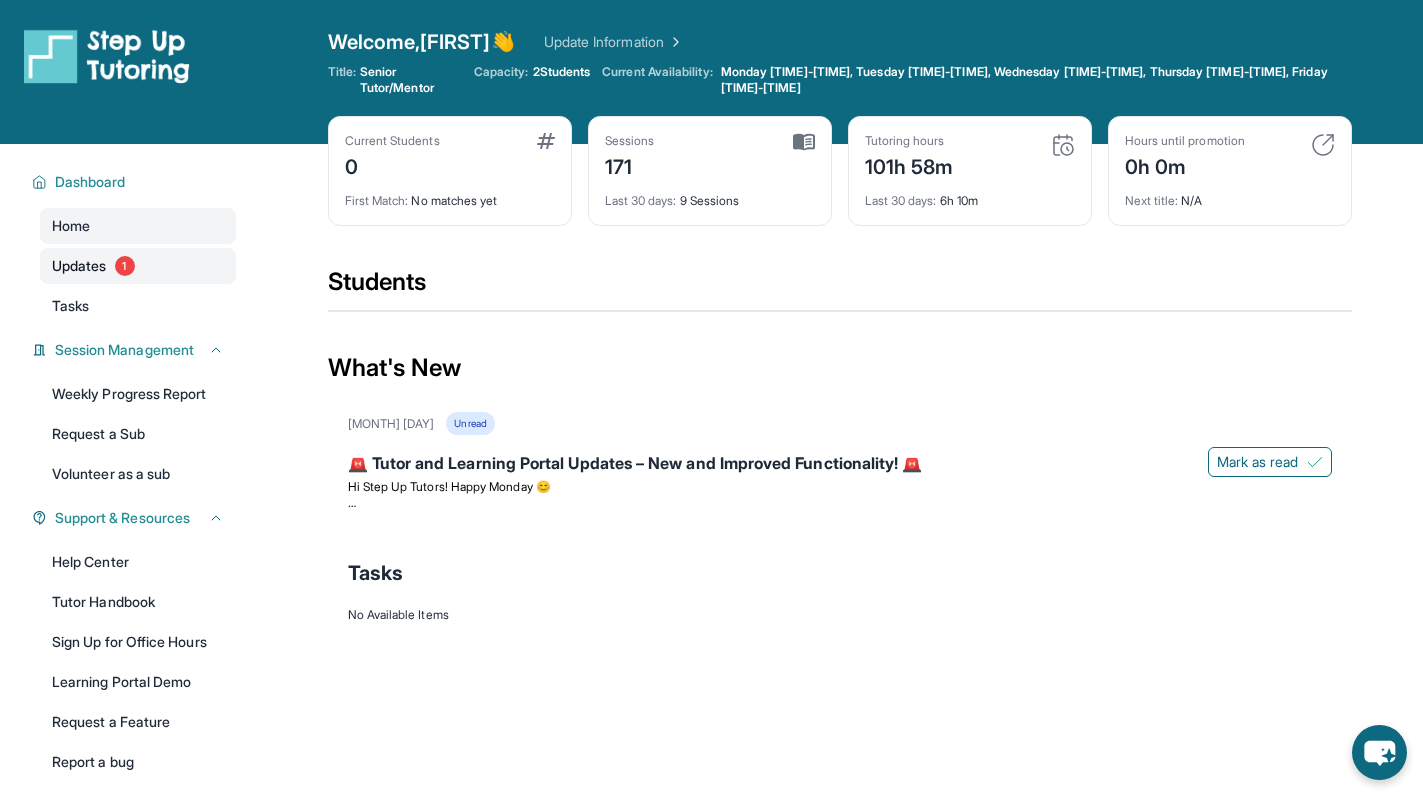 click on "Updates 1" at bounding box center (138, 266) 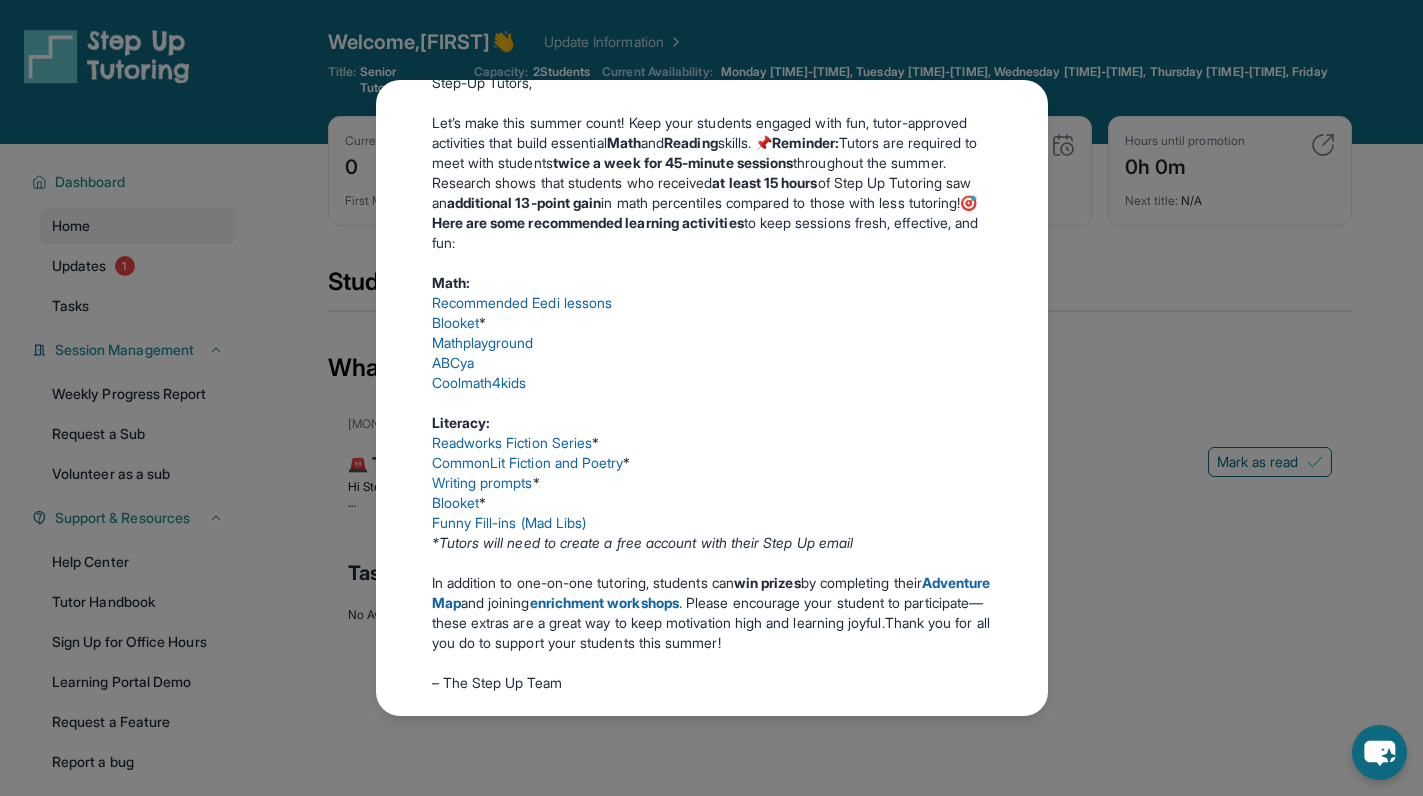 scroll, scrollTop: 207, scrollLeft: 0, axis: vertical 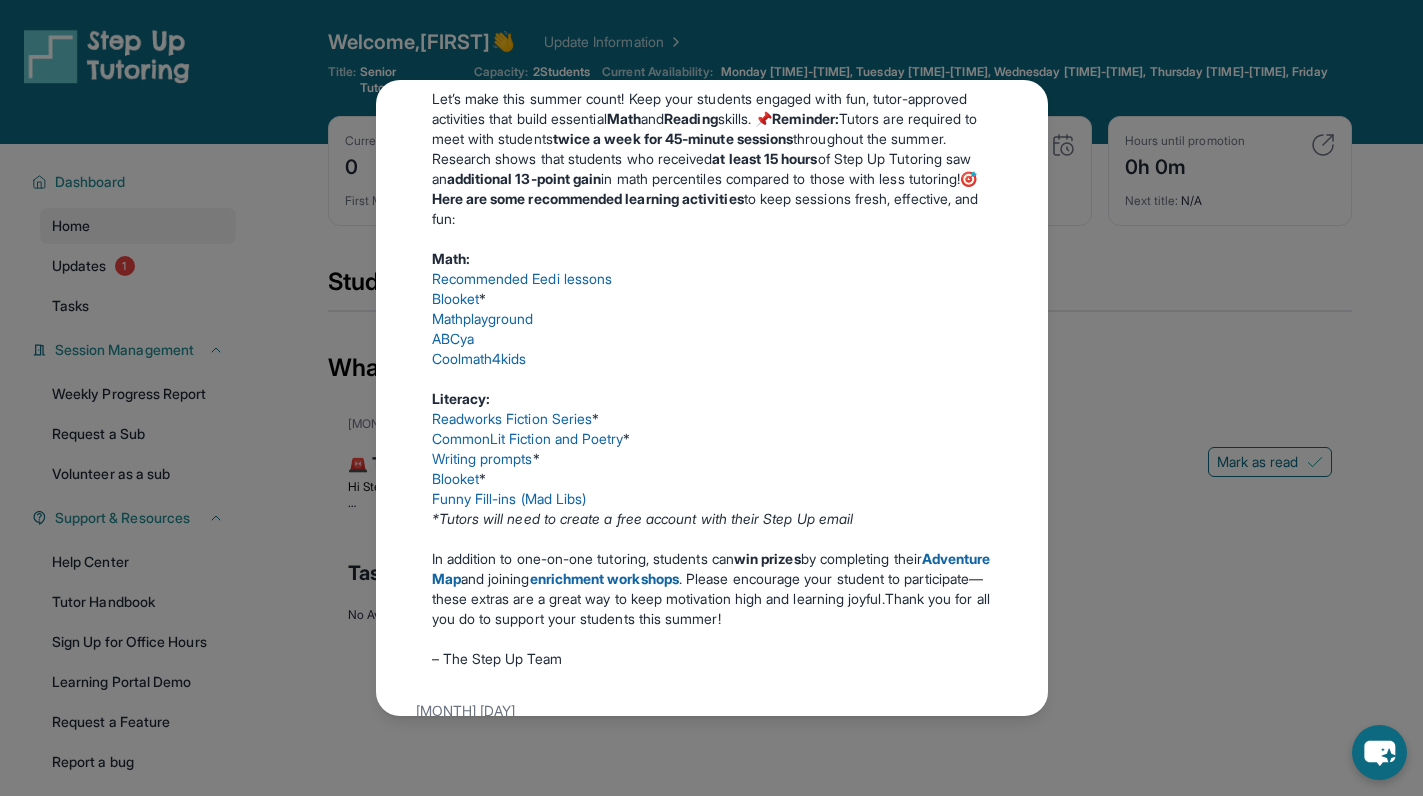 click on "Updates June 18th Make the Most of the Tutoring this Summer @ Step-Up! Step-Up Tutors, Let’s make this summer count! Keep your students engaged with fun, tutor-approved activities that build essential  Math  and  Reading  skills. 📌 Reminder:  Tutors are required to meet with students  twice a week for 45-minute sessions  throughout the summer.  Research shows that students who received  at least 15 hours  of Step Up Tutoring saw an  additional 13-point gain  in math percentiles compared to those with less tutoring!🎯  Here are some recommended learning activities  to keep sessions fresh, effective, and fun: Math: Recommended Eedi lessons Blooket * Mathplayground ABCya Coolmath4kids Literacy: Readworks Fiction Series * CommonLit Fiction and Poetry * Writing prompts * Blooket * Funny Fill-ins (Mad Libs) *Tutors will need to create a free account with their Step Up email In addition to one-on-one tutoring, students can  win prizes  by completing their  Adventure Map  and joining    :   :" at bounding box center (711, 398) 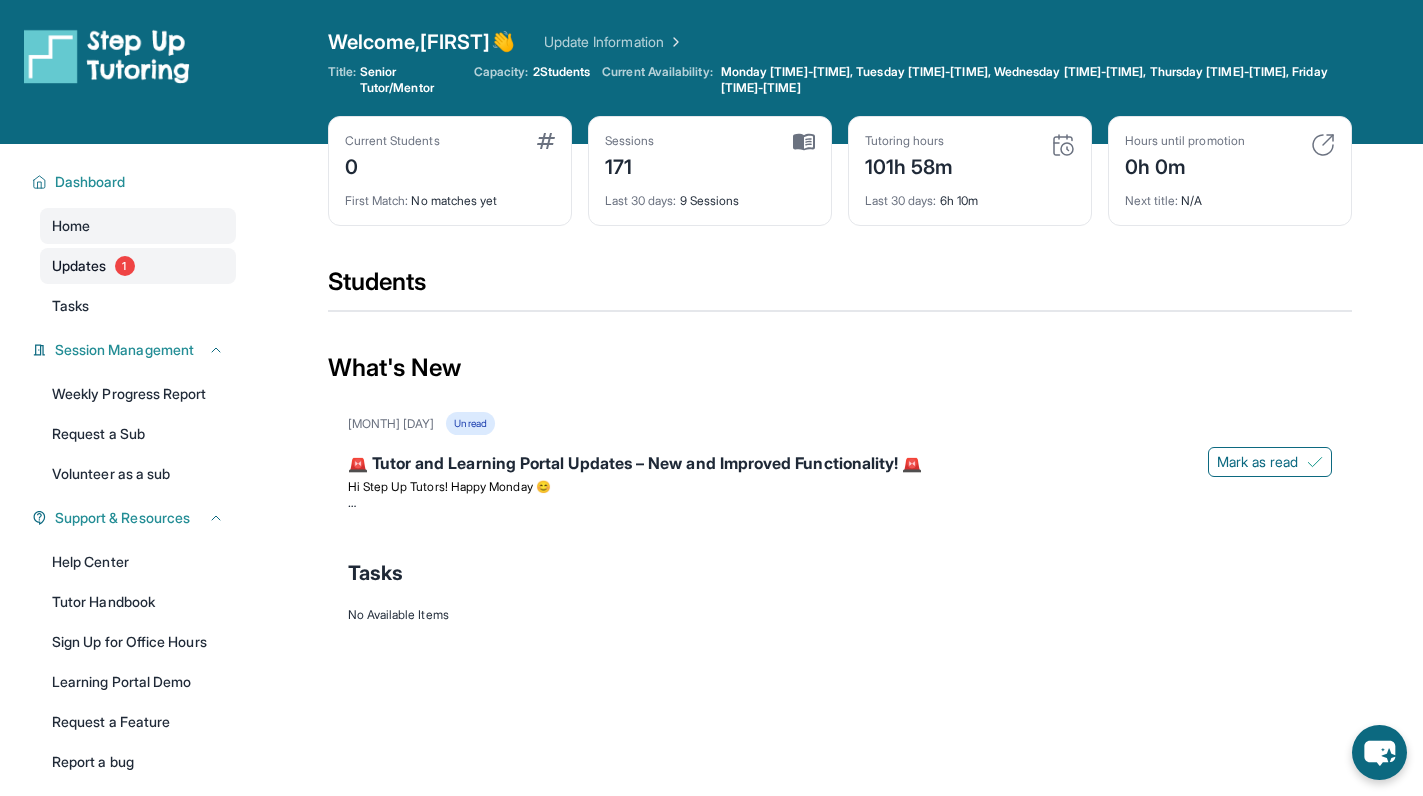 click on "1" at bounding box center [125, 266] 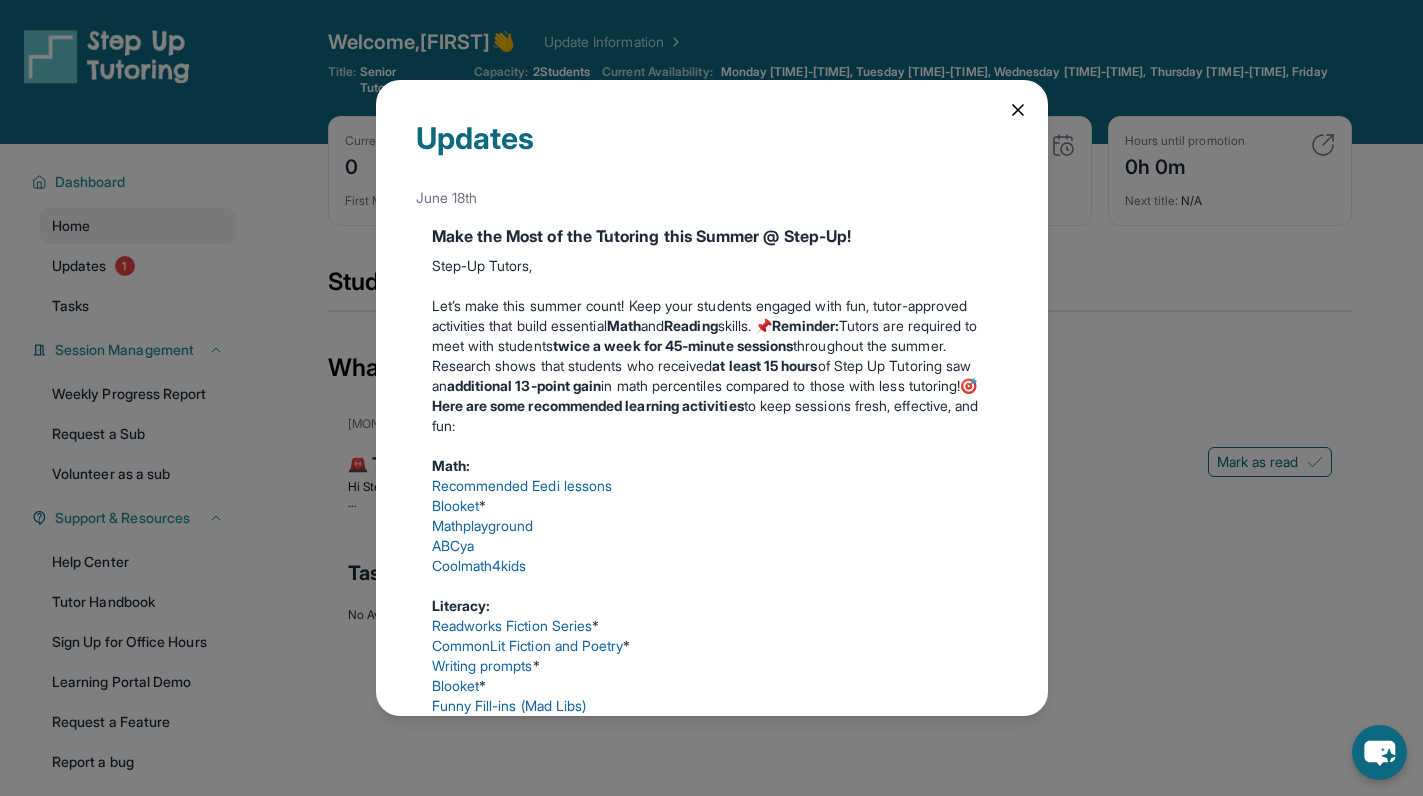 click on "Updates June 18th Make the Most of the Tutoring this Summer @ Step-Up! Step-Up Tutors, Let’s make this summer count! Keep your students engaged with fun, tutor-approved activities that build essential  Math  and  Reading  skills. 📌 Reminder:  Tutors are required to meet with students  twice a week for 45-minute sessions  throughout the summer.  Research shows that students who received  at least 15 hours  of Step Up Tutoring saw an  additional 13-point gain  in math percentiles compared to those with less tutoring!🎯  Here are some recommended learning activities  to keep sessions fresh, effective, and fun: Math: Recommended Eedi lessons Blooket * Mathplayground ABCya Coolmath4kids Literacy: Readworks Fiction Series * CommonLit Fiction and Poetry * Writing prompts * Blooket * Funny Fill-ins (Mad Libs) *Tutors will need to create a free account with their Step Up email In addition to one-on-one tutoring, students can  win prizes  by completing their  Adventure Map  and joining    :   :" at bounding box center [712, 398] 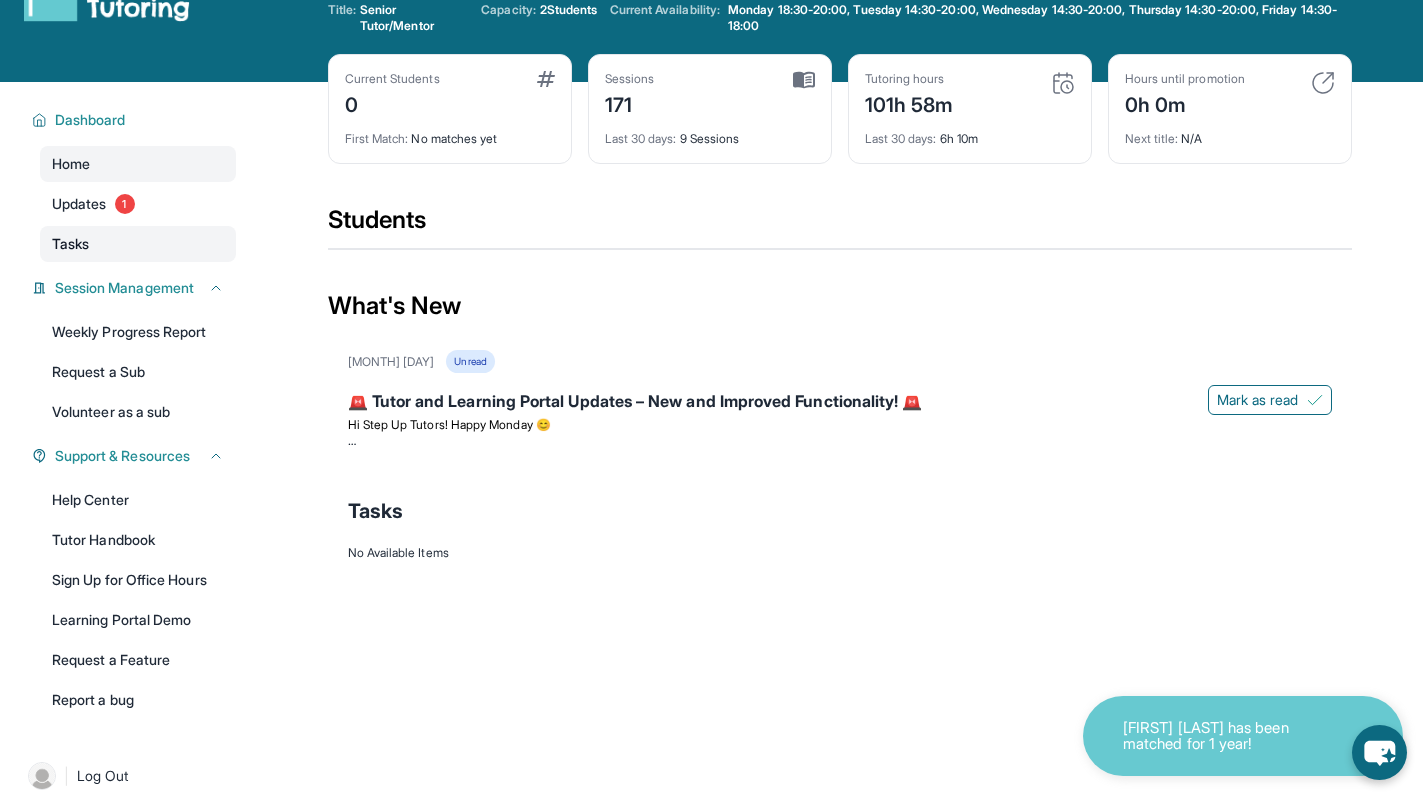 scroll, scrollTop: 0, scrollLeft: 0, axis: both 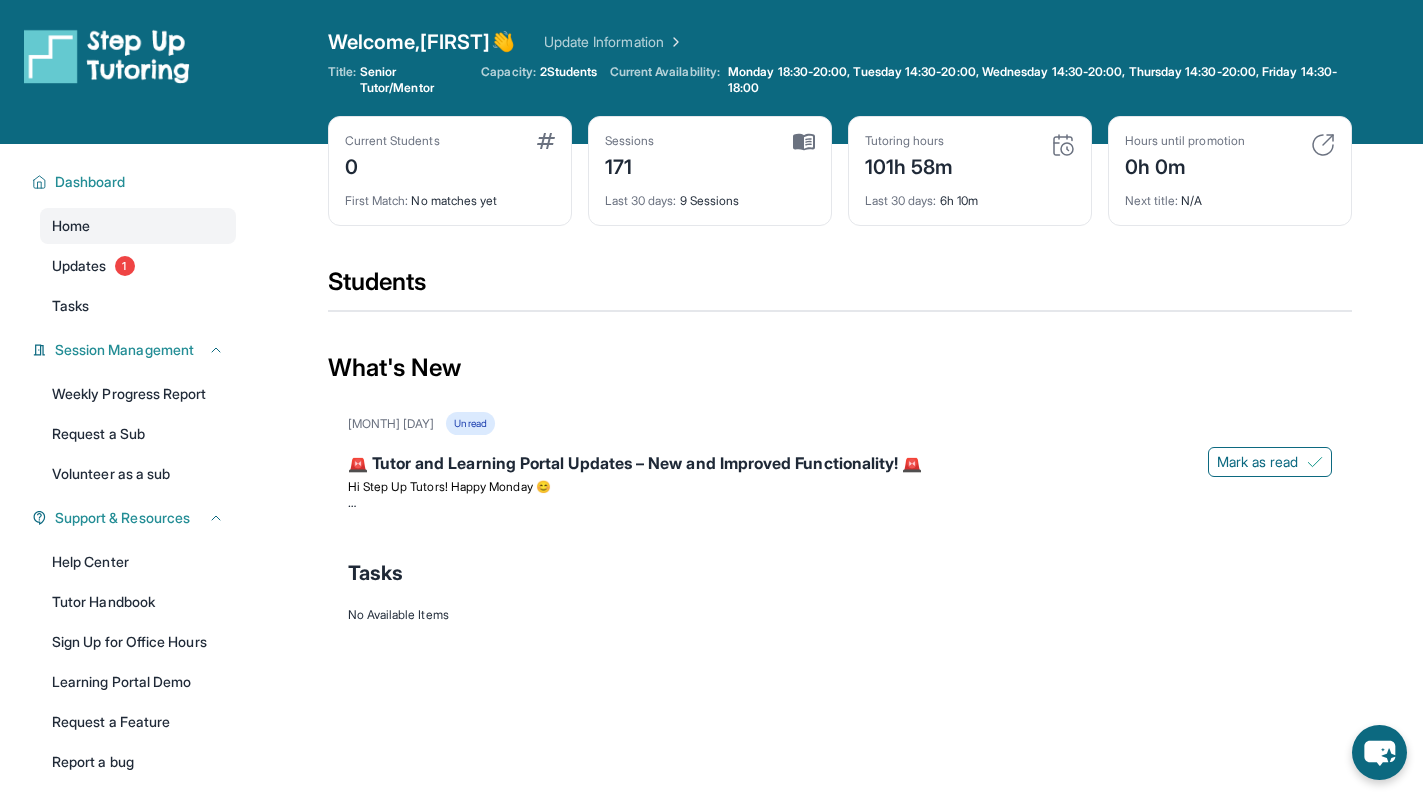 click at bounding box center (804, 142) 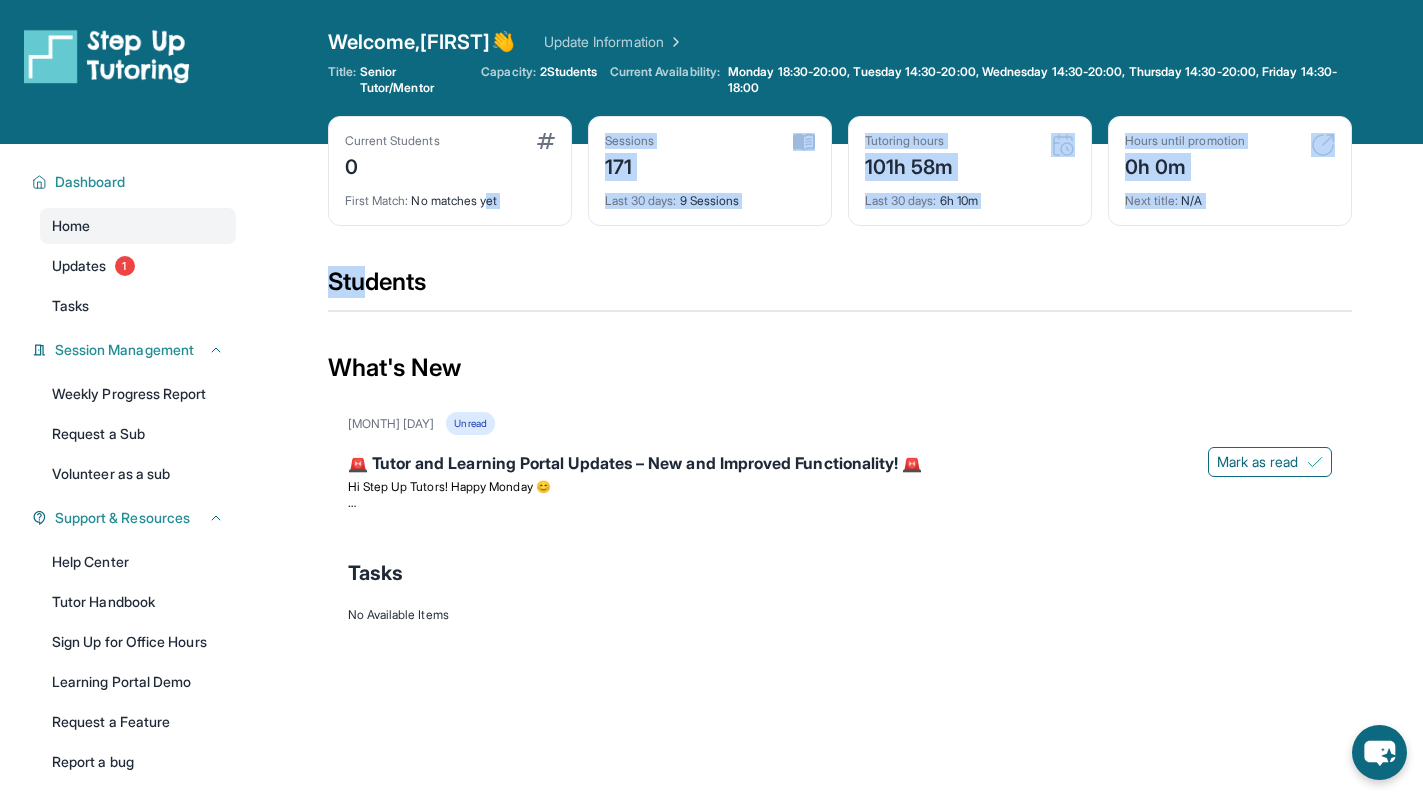 drag, startPoint x: 495, startPoint y: 197, endPoint x: 364, endPoint y: 281, distance: 155.61812 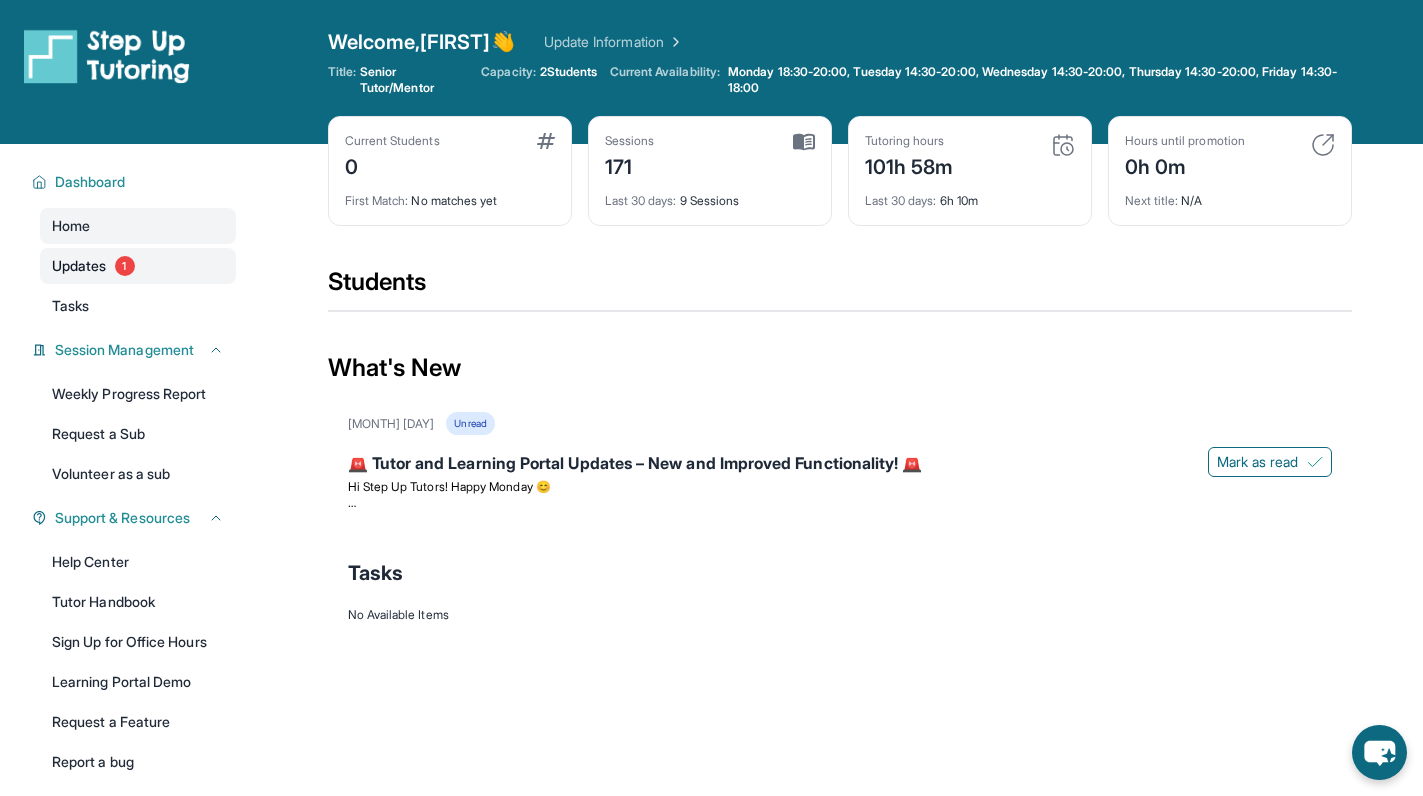 click on "Updates 1" at bounding box center [138, 266] 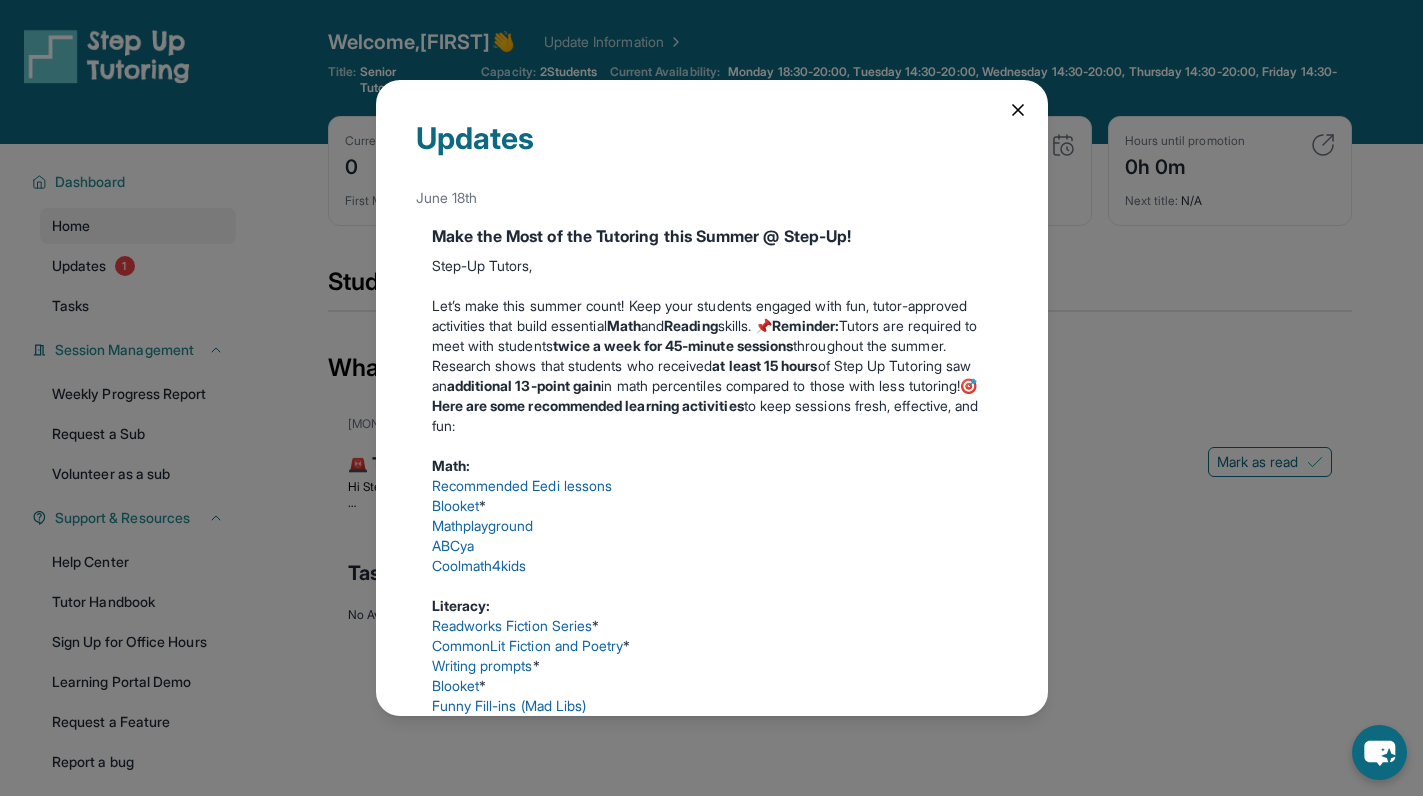 click 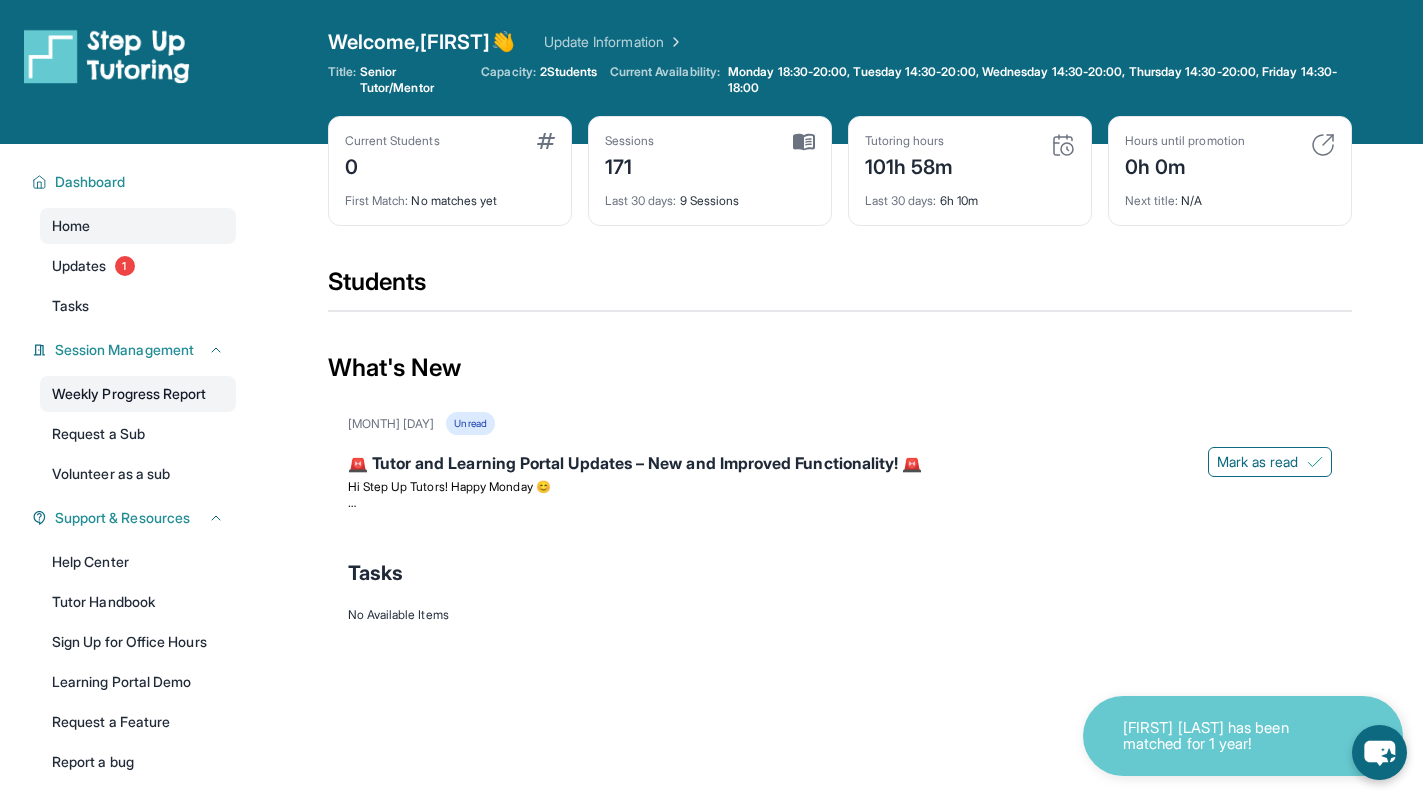 click on "Weekly Progress Report" at bounding box center [138, 394] 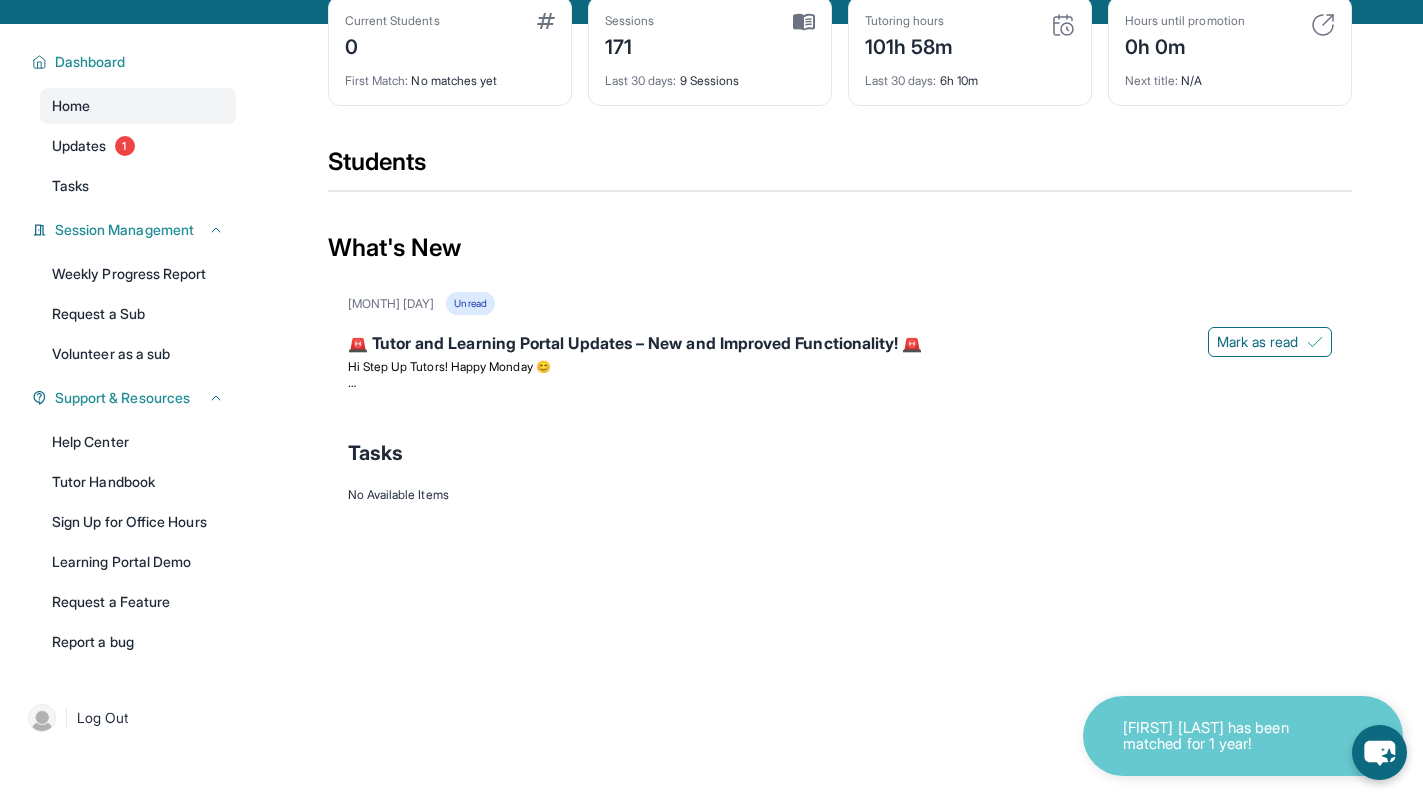 scroll, scrollTop: 0, scrollLeft: 0, axis: both 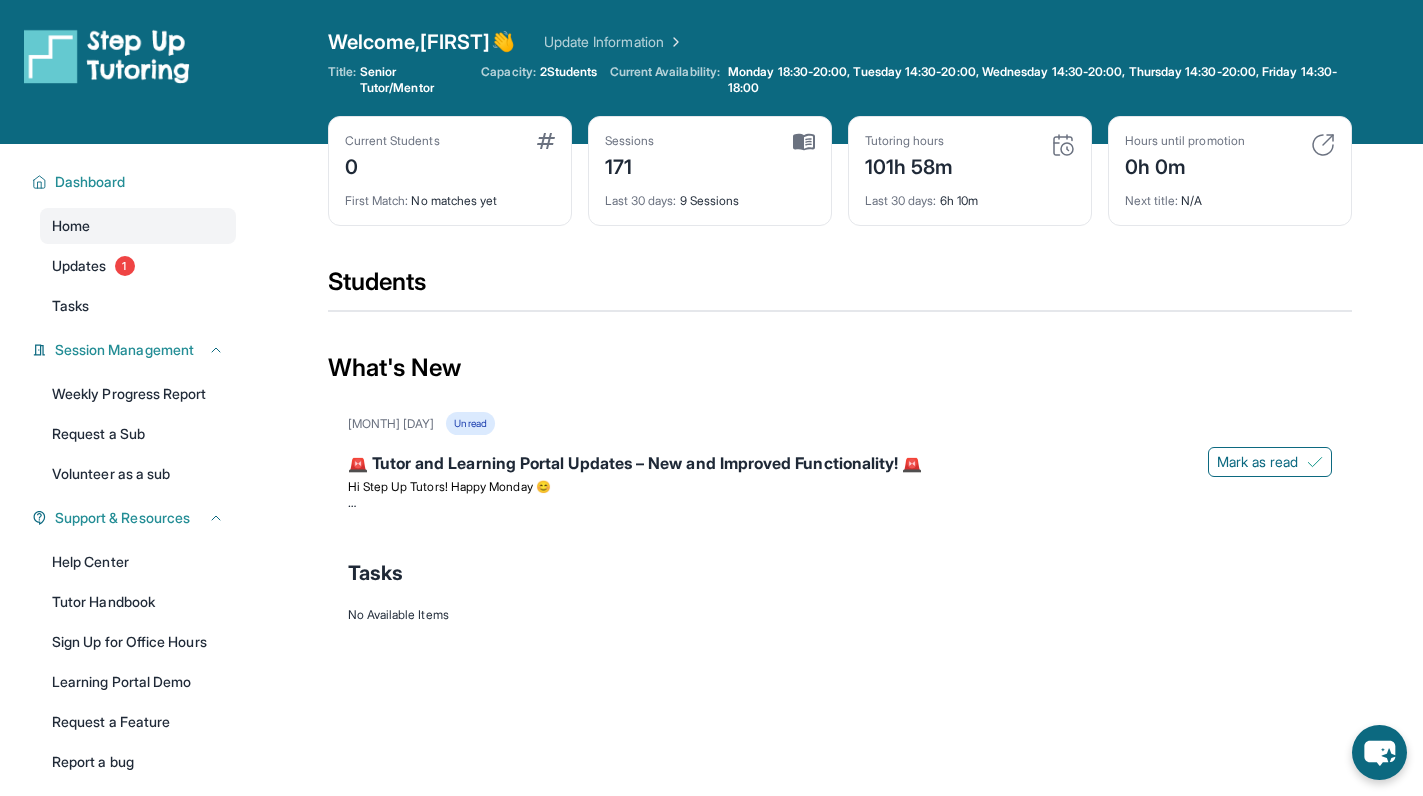 click at bounding box center (546, 141) 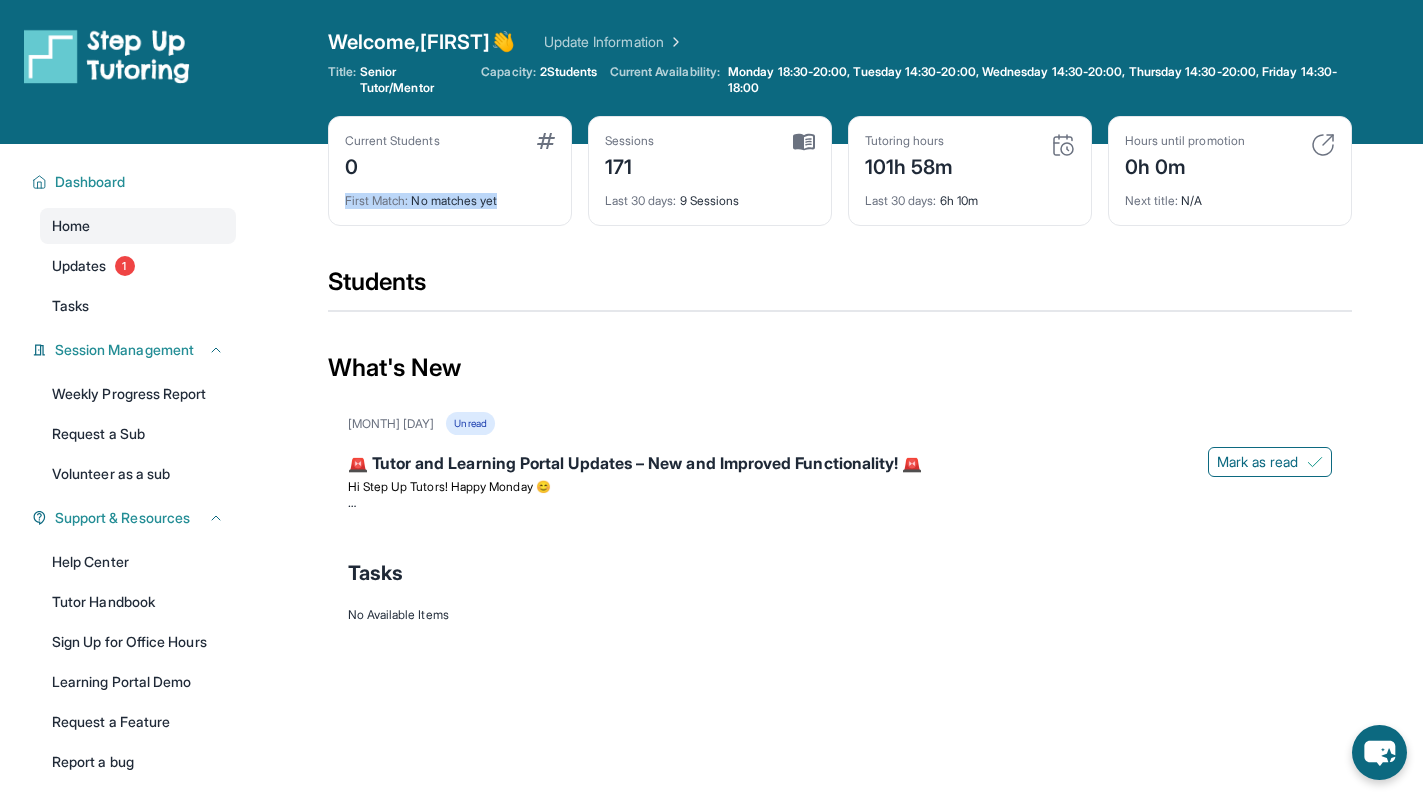 drag, startPoint x: 510, startPoint y: 191, endPoint x: 493, endPoint y: 246, distance: 57.567352 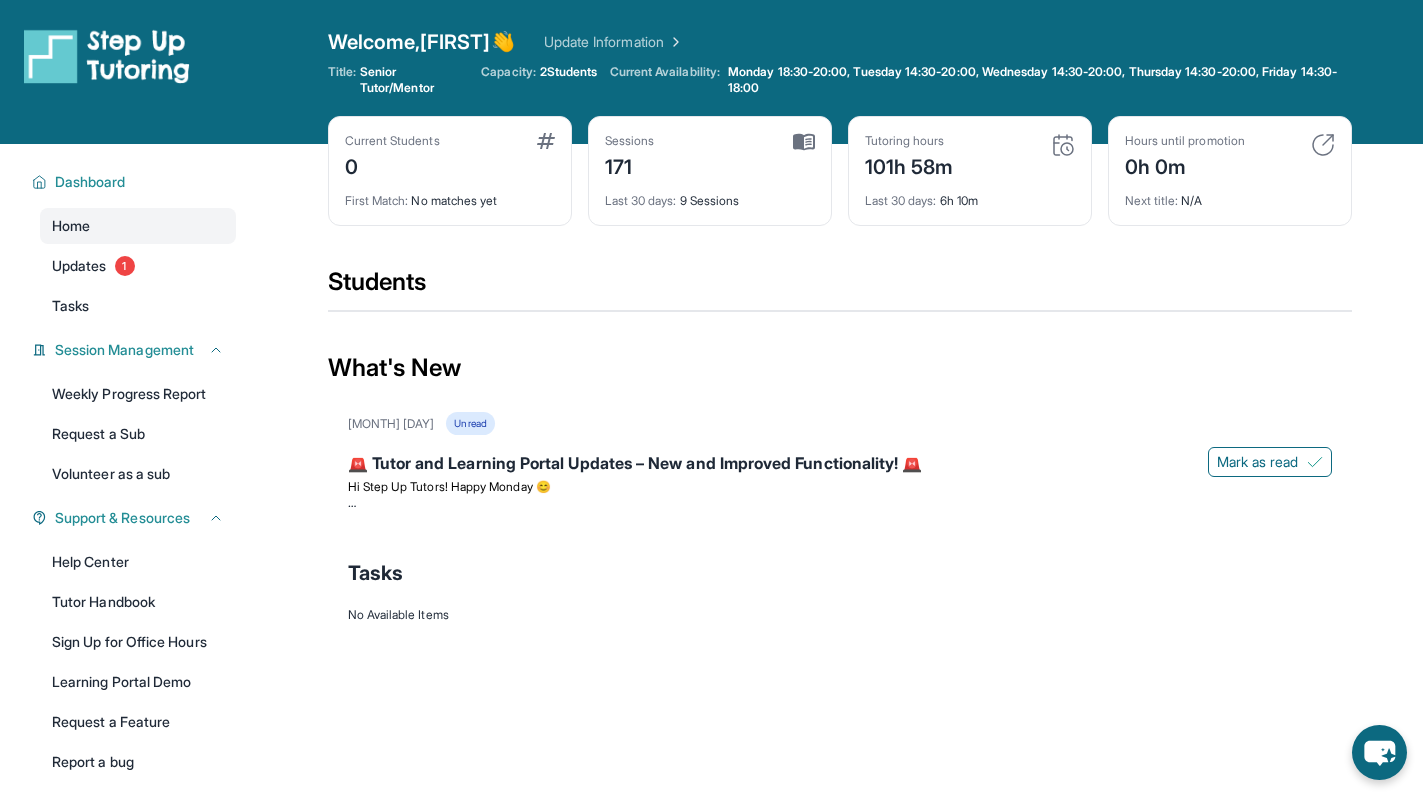 click on "Current Students 0 First Match :   No matches yet Sessions 171 Last 30 days :   9 Sessions Tutoring hours 101h 58m Last 30 days :   6h 10m Hours until promotion 0h 0m Next title :   N/A Stu" at bounding box center [840, 191] 